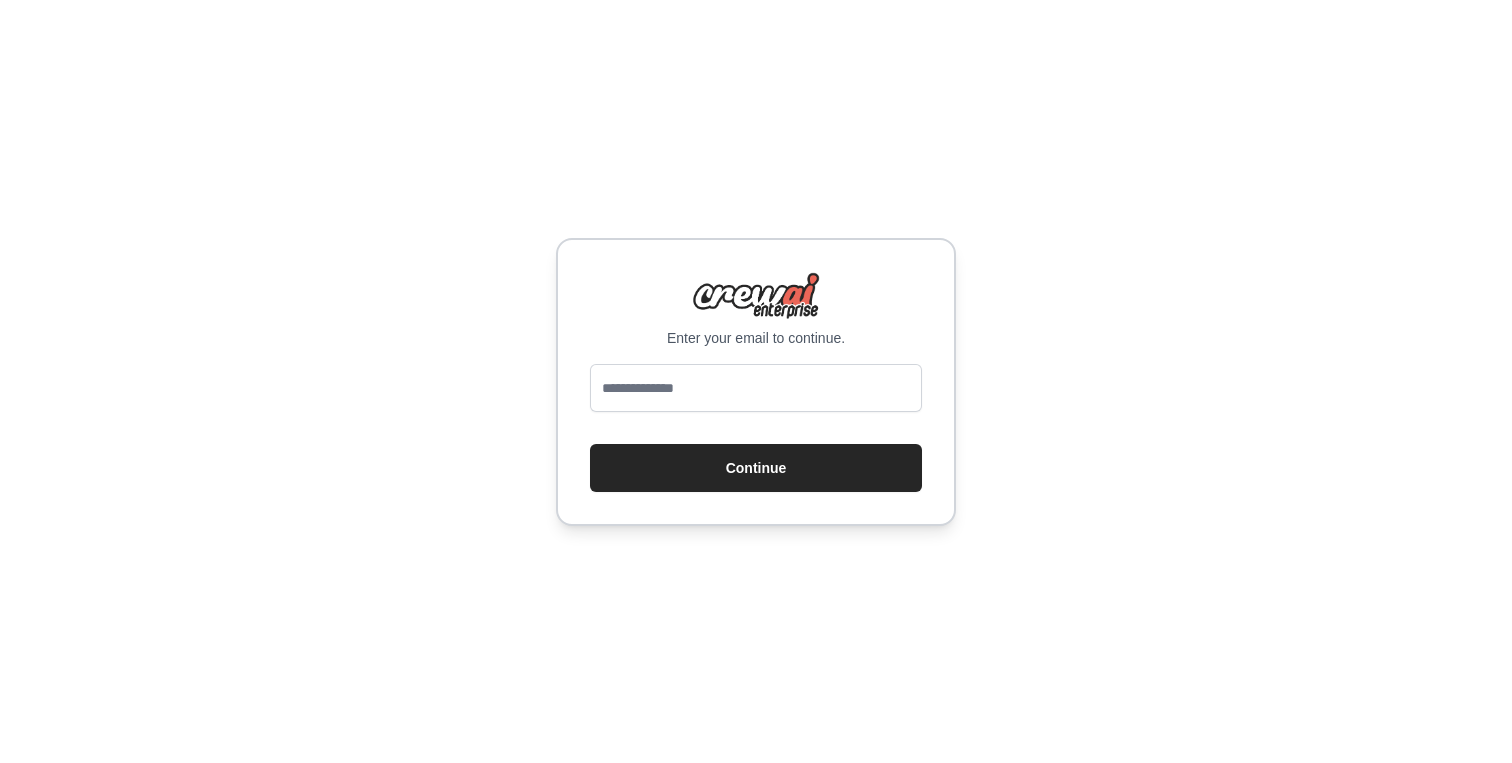 scroll, scrollTop: 0, scrollLeft: 0, axis: both 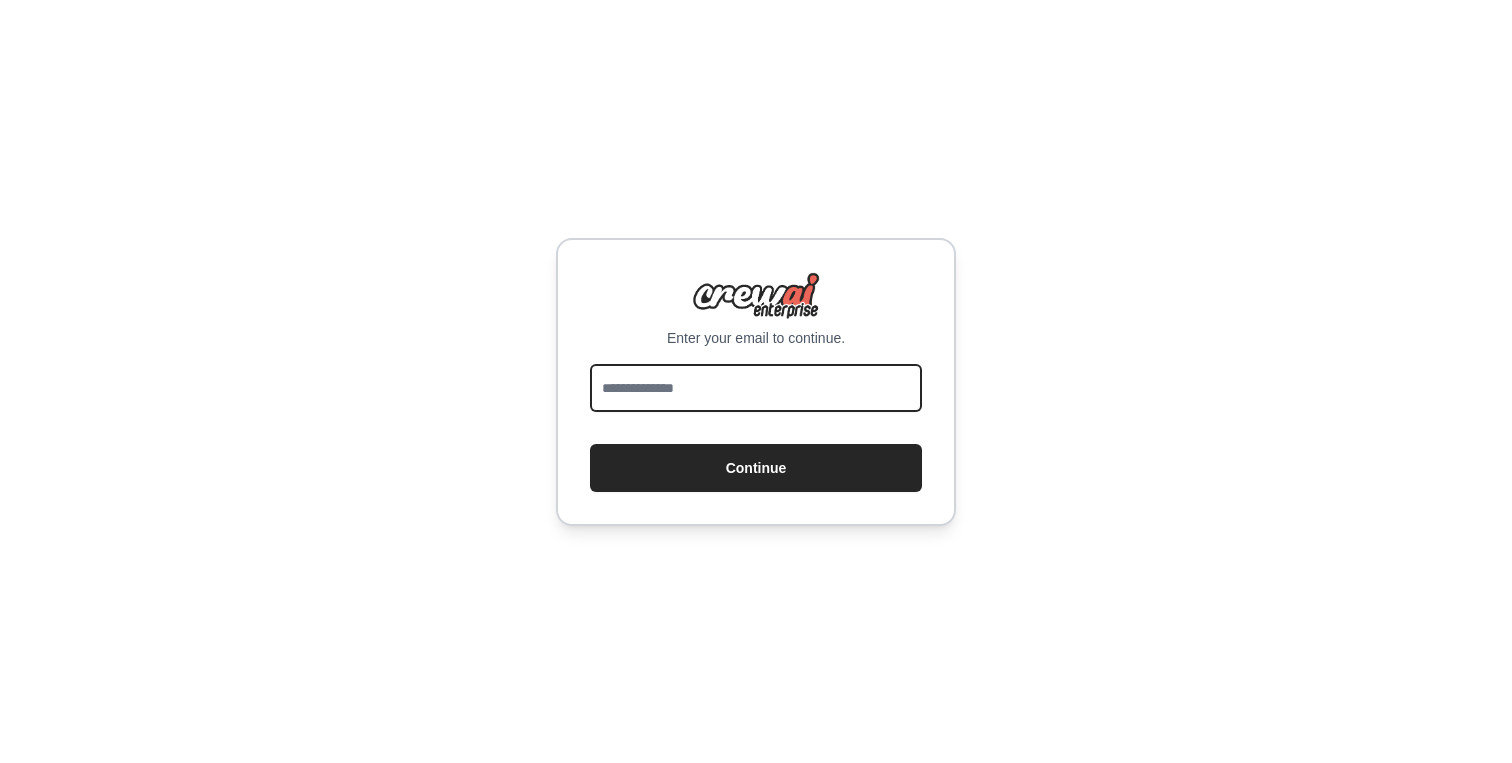 click at bounding box center [756, 388] 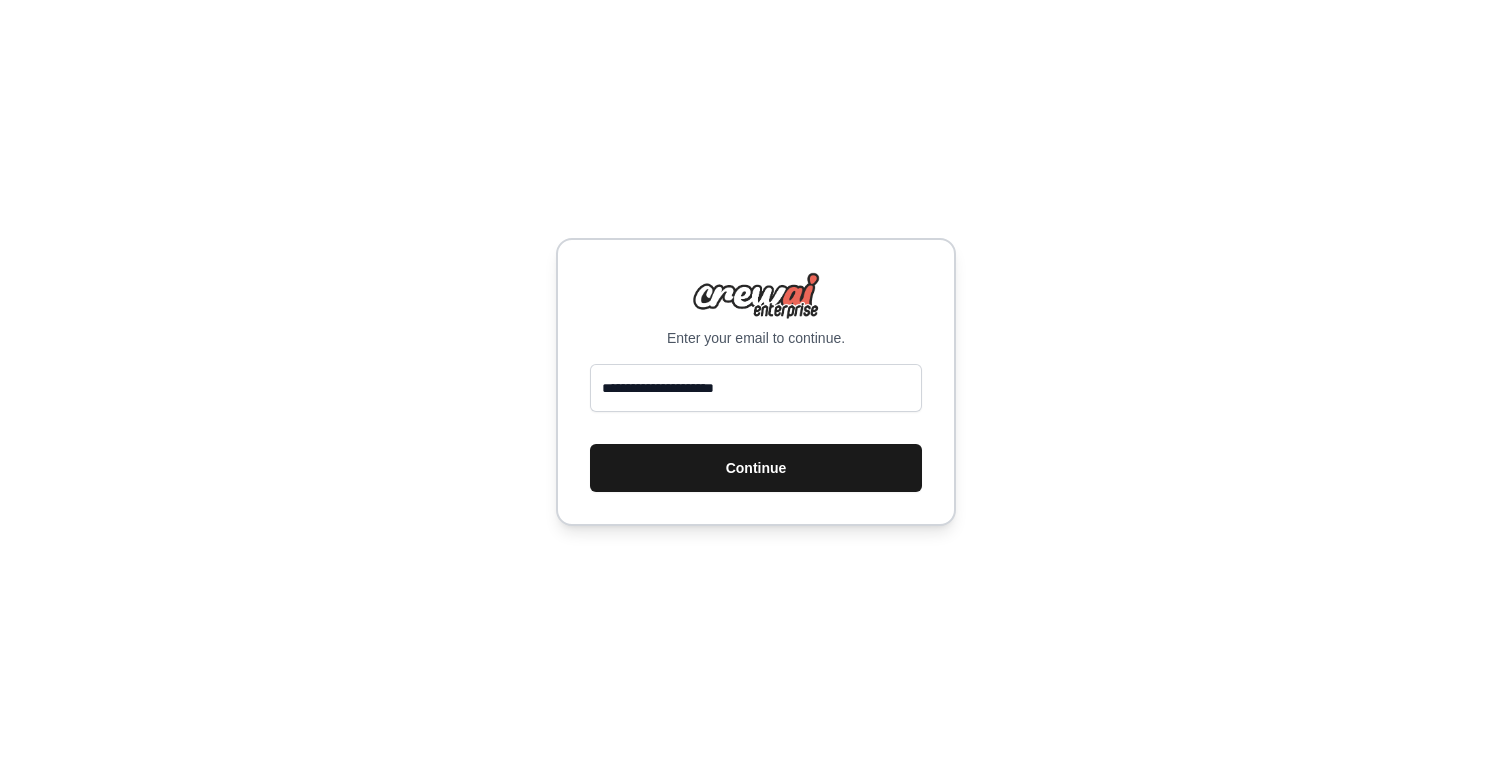 click on "Continue" at bounding box center (756, 468) 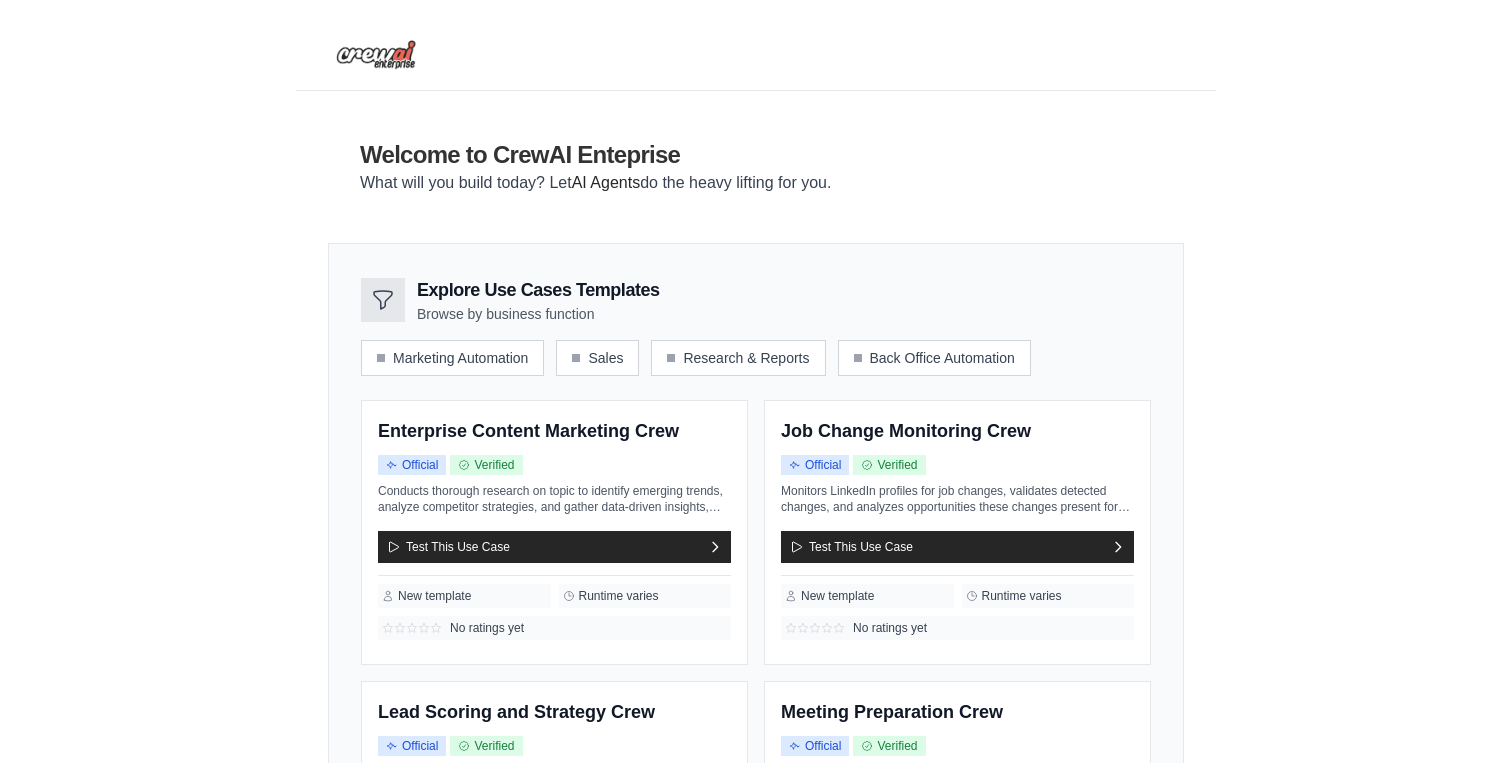 scroll, scrollTop: 0, scrollLeft: 0, axis: both 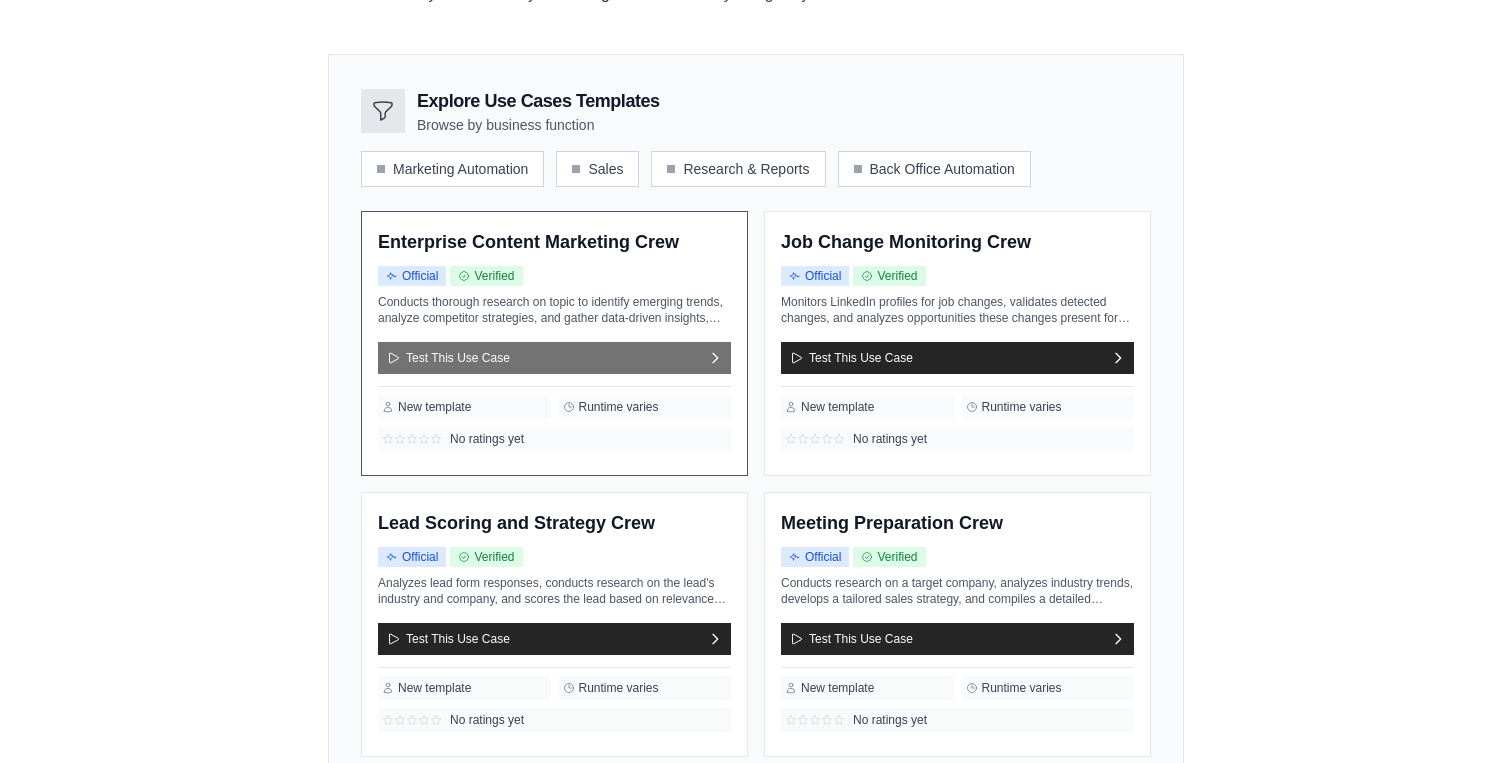 click on "Test This Use Case" at bounding box center [554, 358] 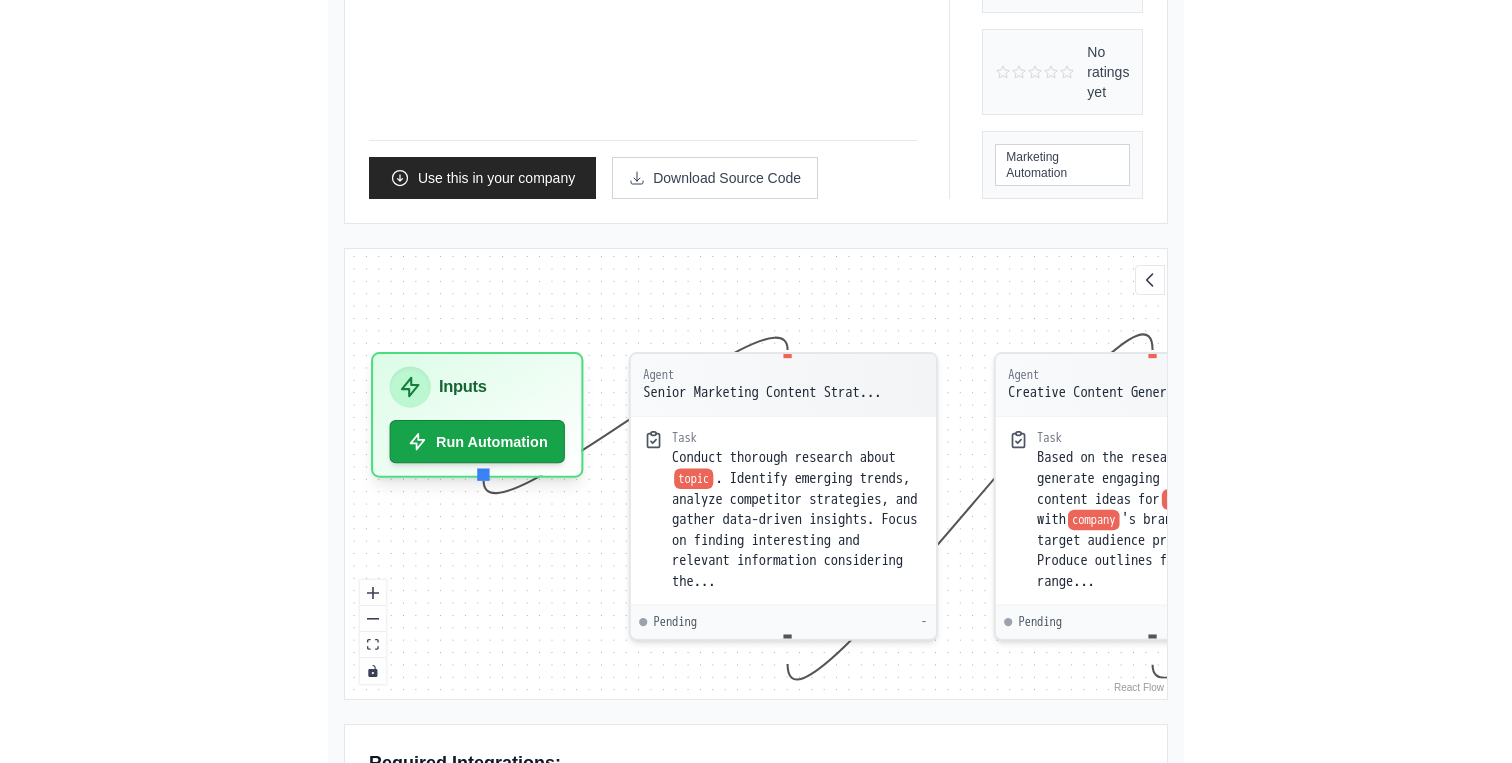scroll, scrollTop: 462, scrollLeft: 0, axis: vertical 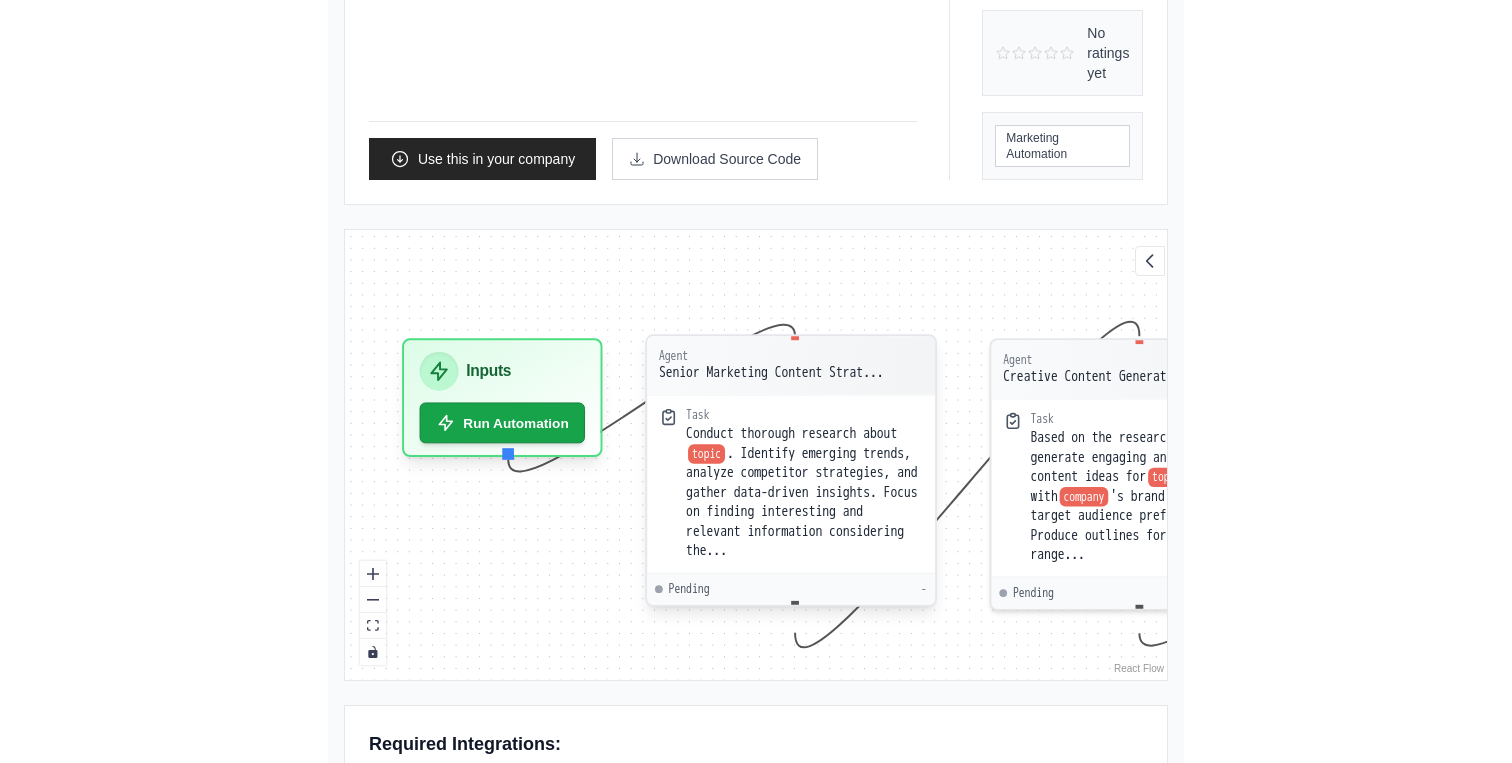 click on "Conduct thorough research about topic . Identify emerging trends, analyze competitor strategies, and gather data-driven insights. Focus on finding interesting and relevant information considering the..." at bounding box center [804, 493] 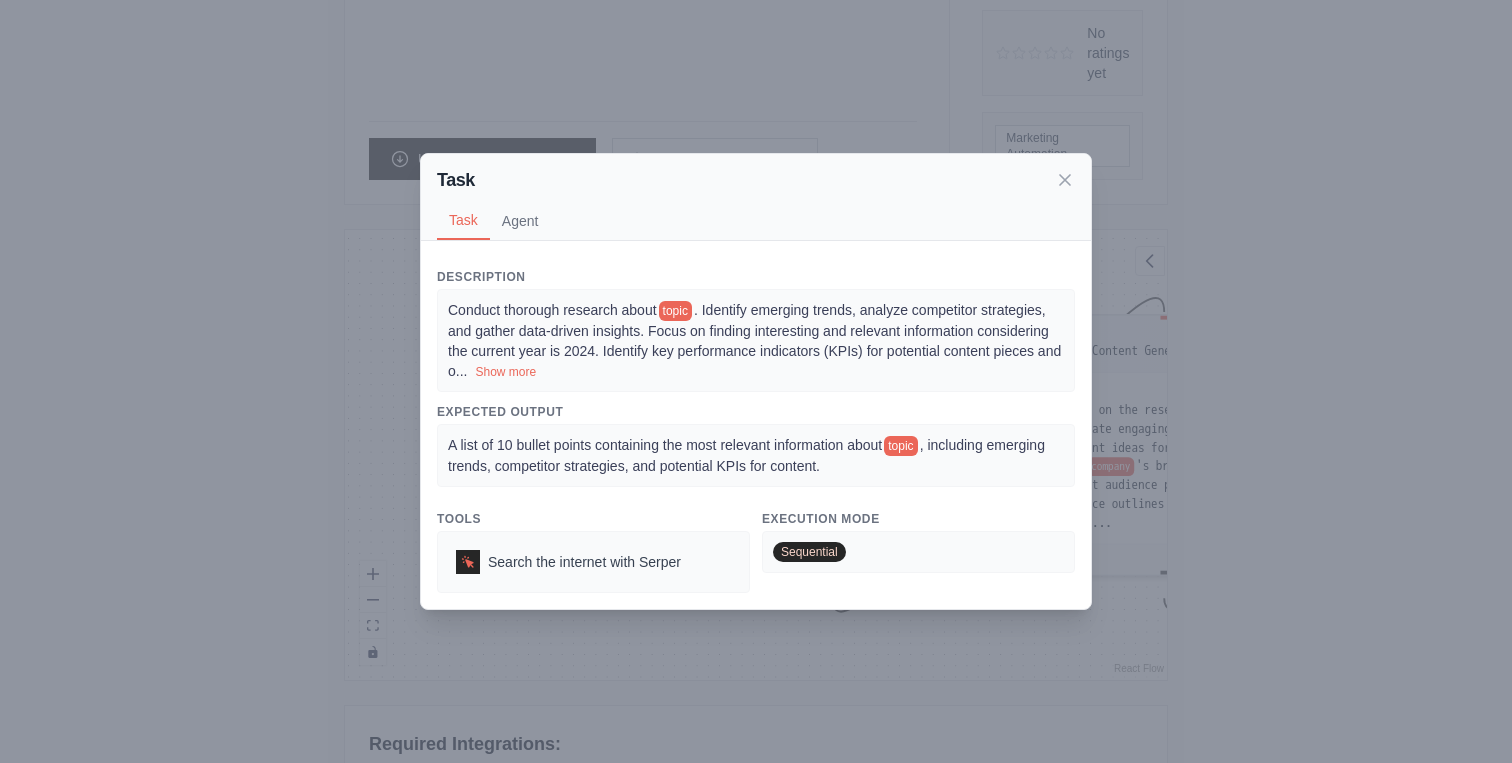 click on "Description Conduct thorough research about topic . Identify emerging trends, analyze competitor strategies, and gather data-driven insights. Focus on finding interesting and relevant information considering the current year is 2024. Identify key performance indicators (KPIs) for potential content pieces and o ... Show more Expected Output A list of 10 bullet points containing the most relevant information about topic , including emerging trends, competitor strategies, and potential KPIs for content.
Tools Search the internet with Serper Execution Mode Sequential Agent Senior Marketing Content Strategist at company
gpt-4o-mini Goal Develop innovative, data-driven content ideas that align with topic and company's brand voice, increase audience engagement by at least 50%, and support company's overall business objectives. Identify key performance indicators (KPIs) for each content piece, outline potential distribution chan ... Show more Backstory company company ... Show more Agent Tools" at bounding box center [756, 425] 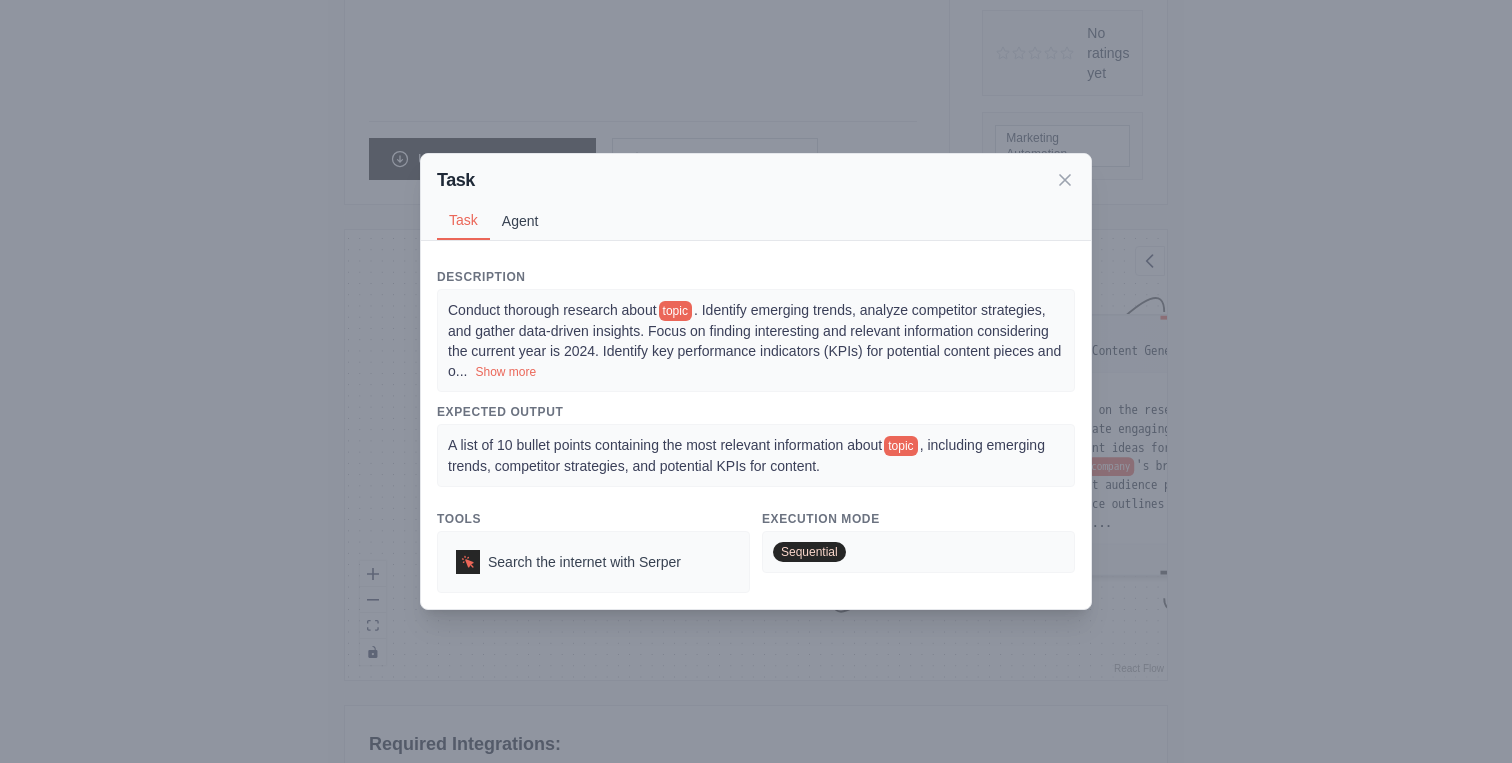 click on "Agent" at bounding box center [520, 221] 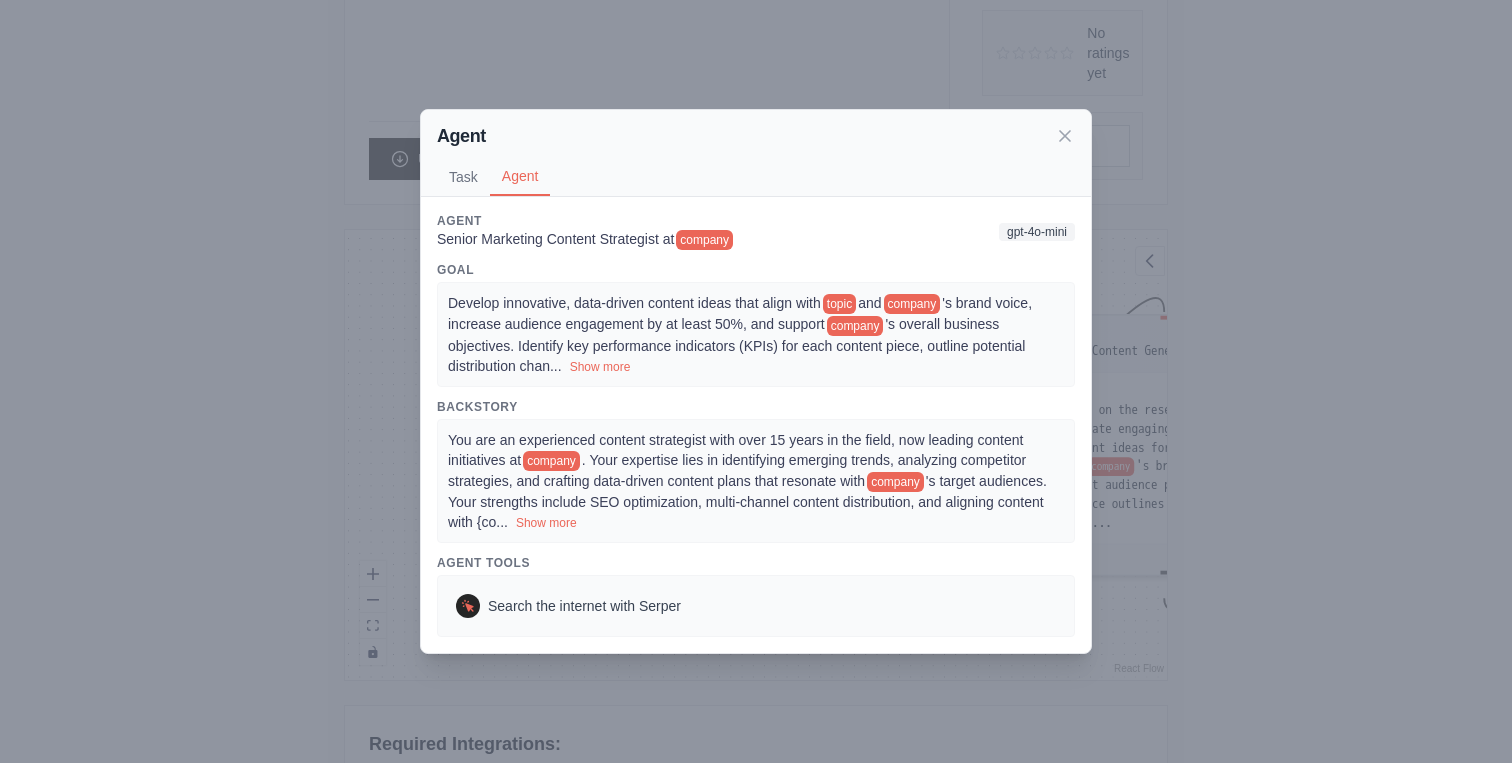 scroll, scrollTop: 516, scrollLeft: 0, axis: vertical 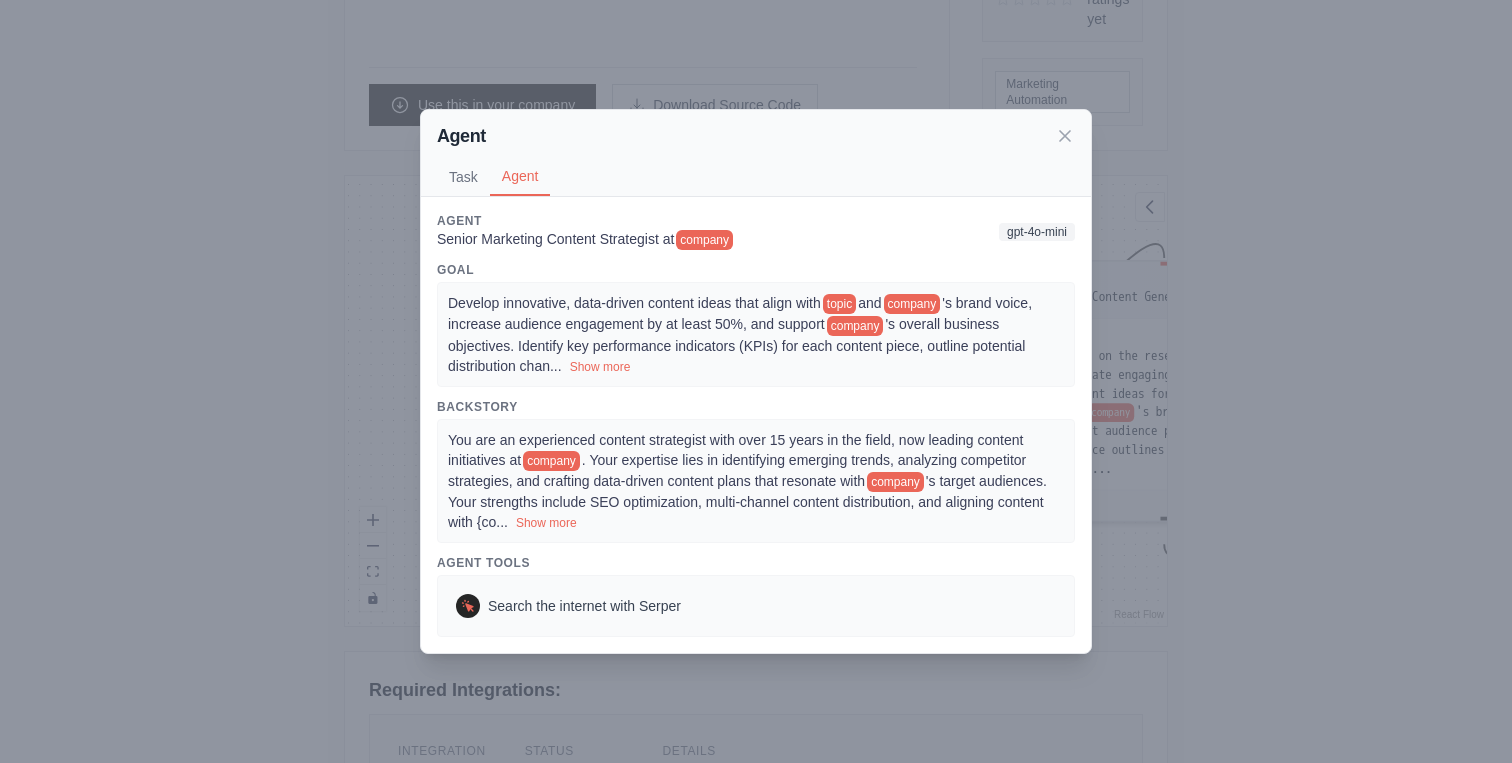 click on "'s brand voice, increase audience engagement by at least 50%, and support" at bounding box center [740, 313] 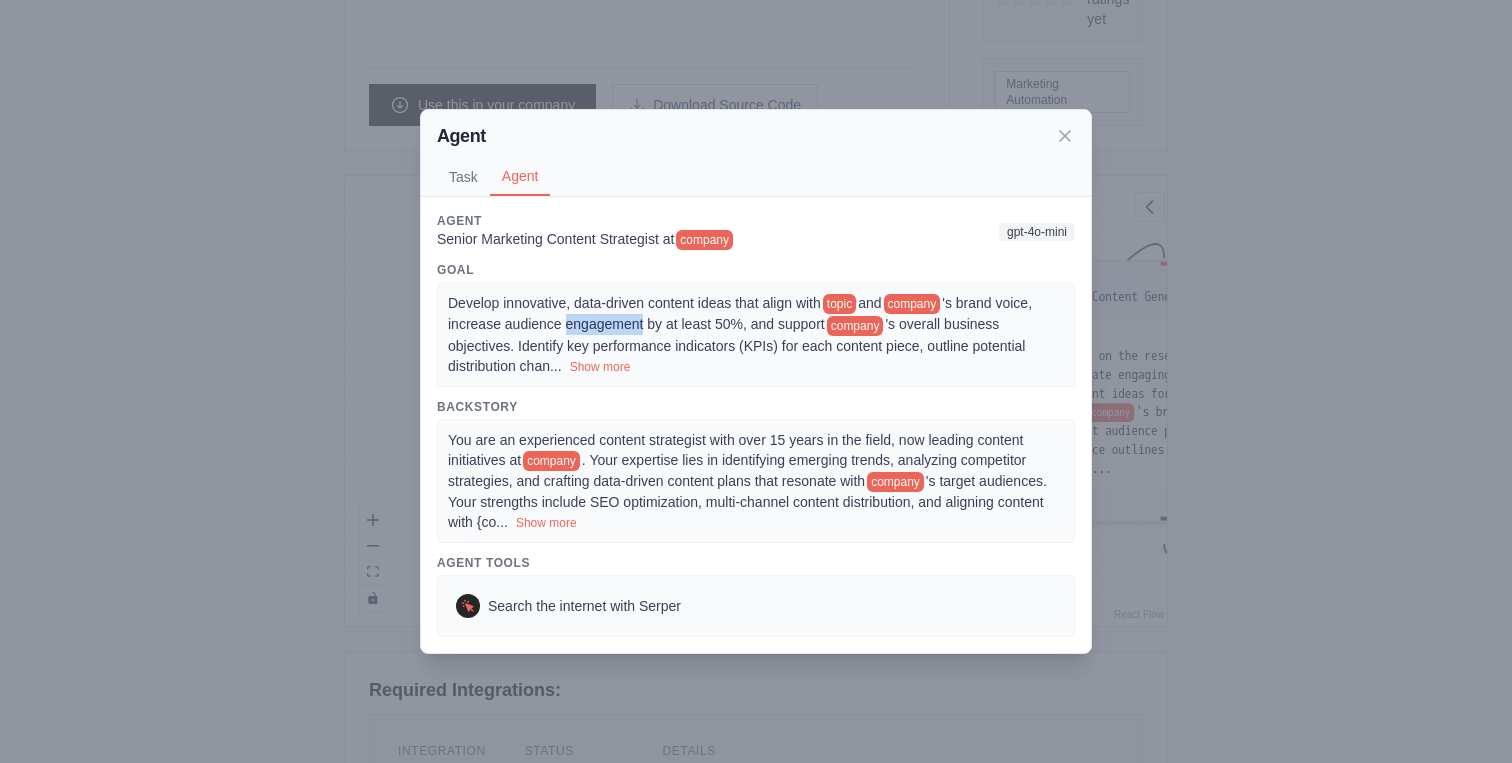 click on "'s brand voice, increase audience engagement by at least 50%, and support" at bounding box center (740, 313) 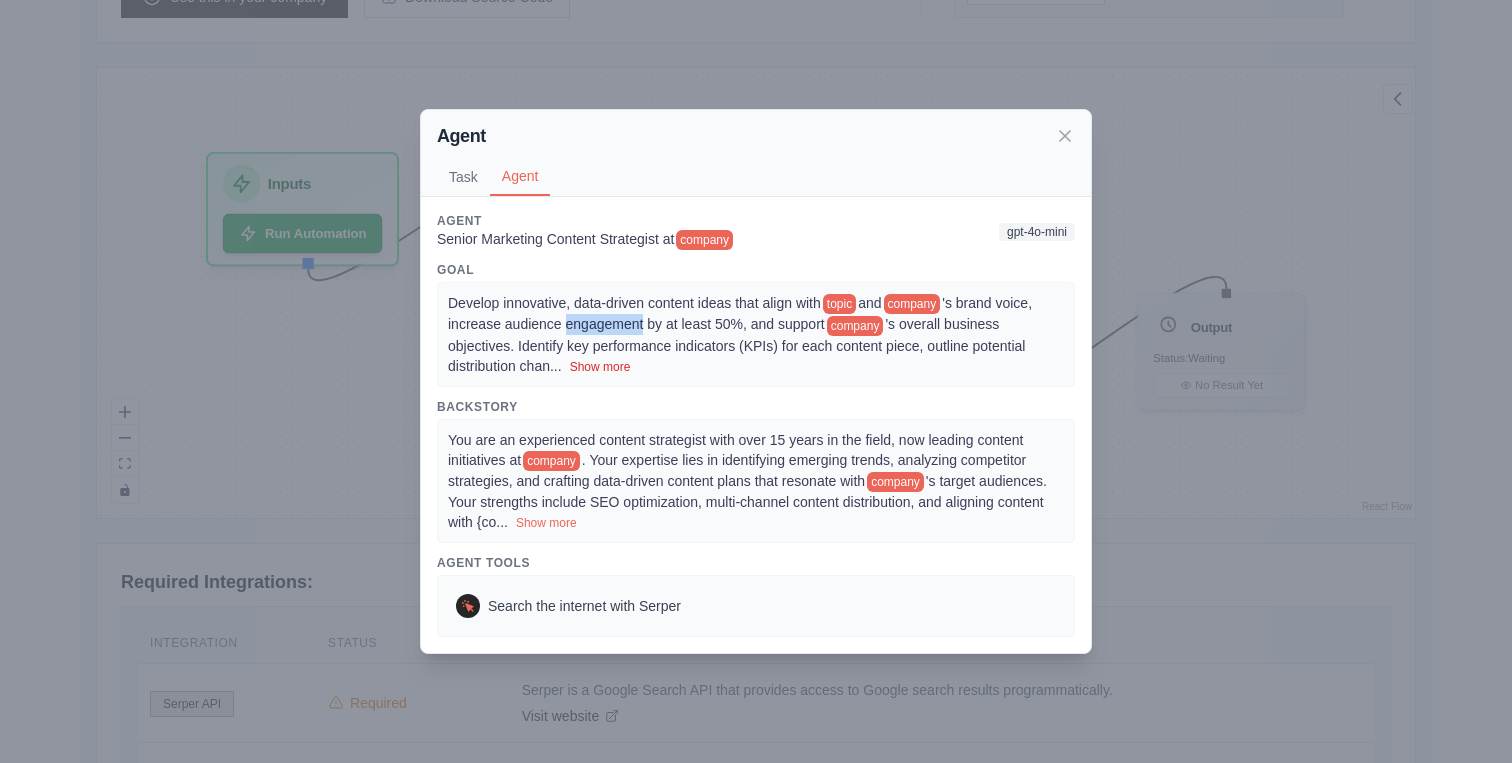 click on "Show more" at bounding box center (600, 367) 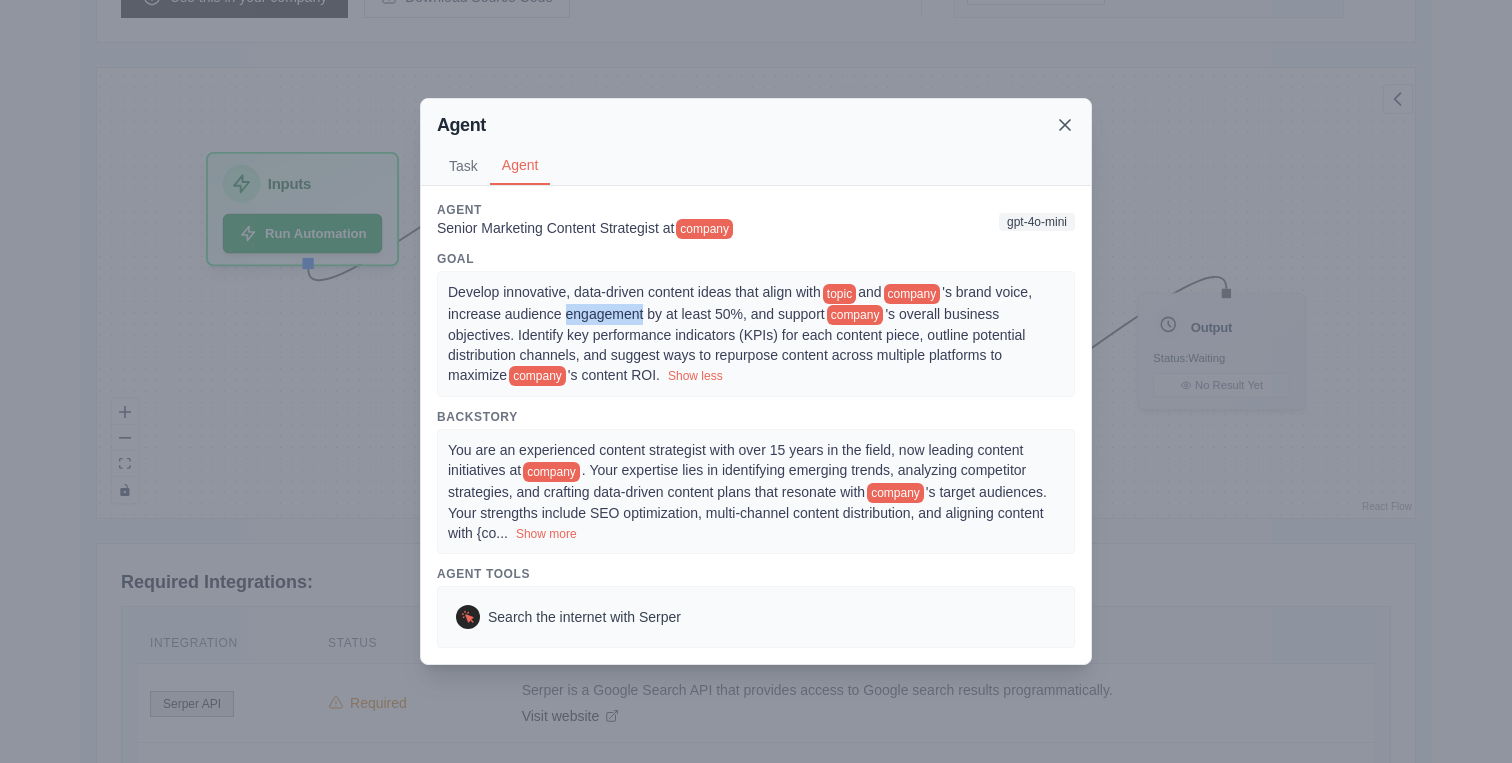 click 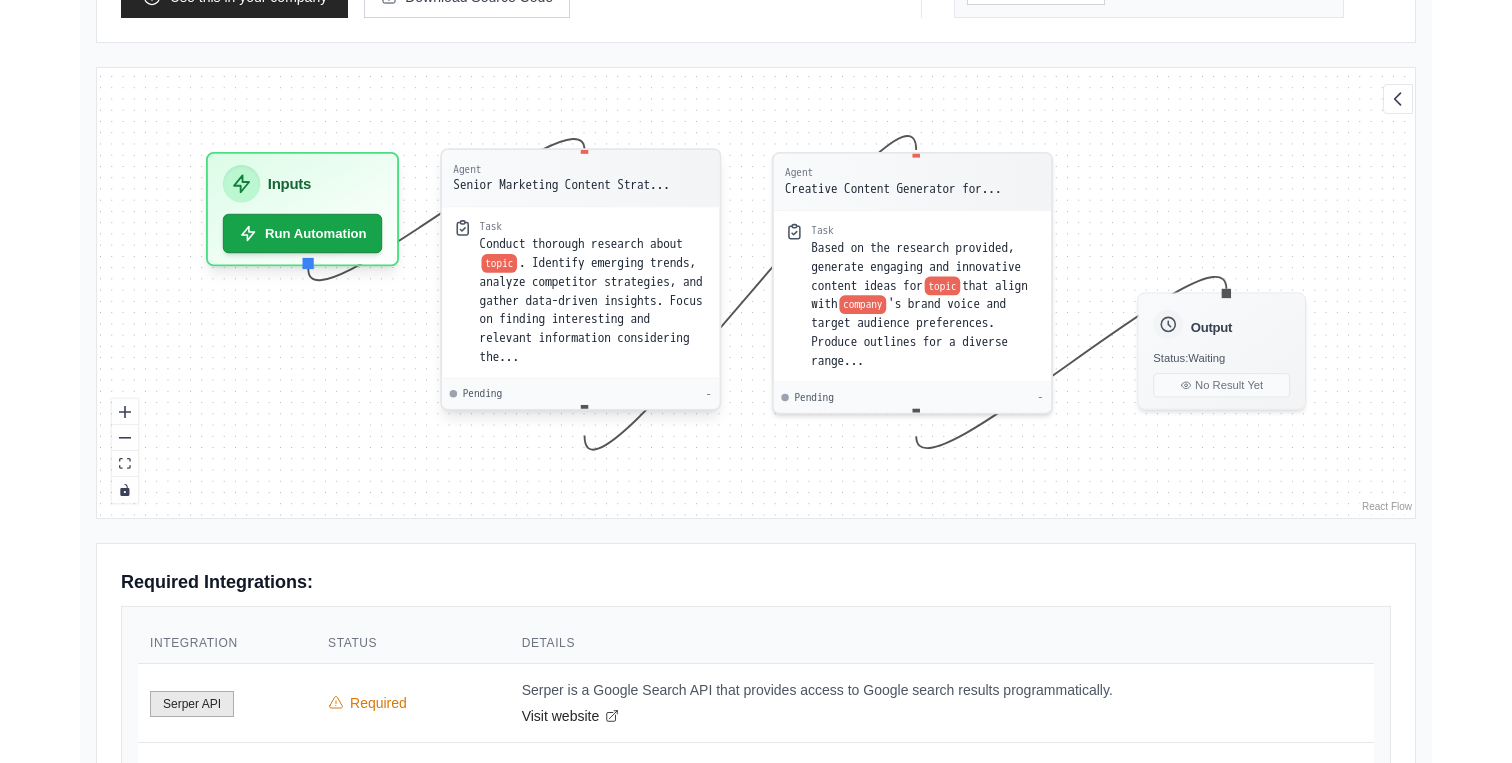 click on "topic" at bounding box center (499, 263) 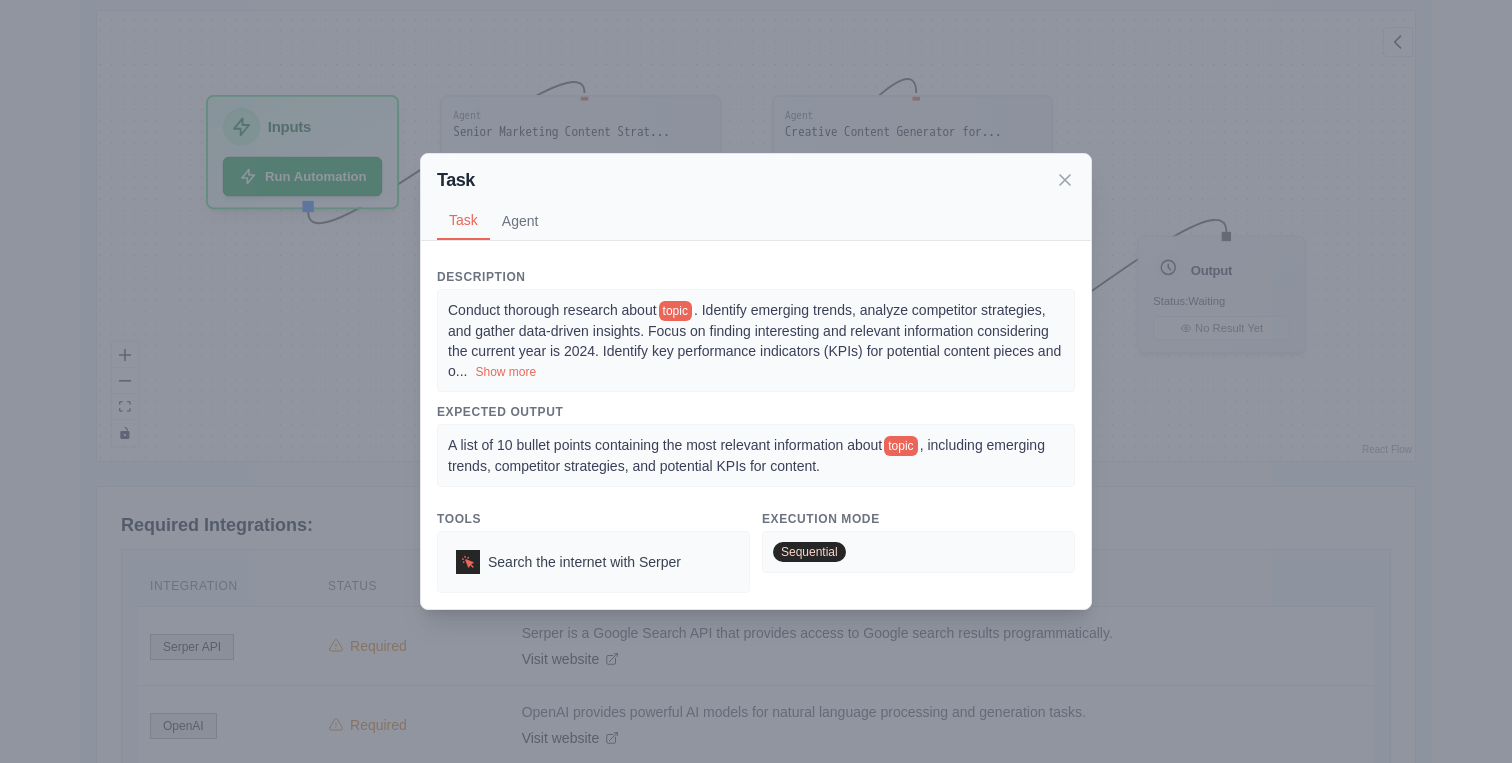 scroll, scrollTop: 595, scrollLeft: 0, axis: vertical 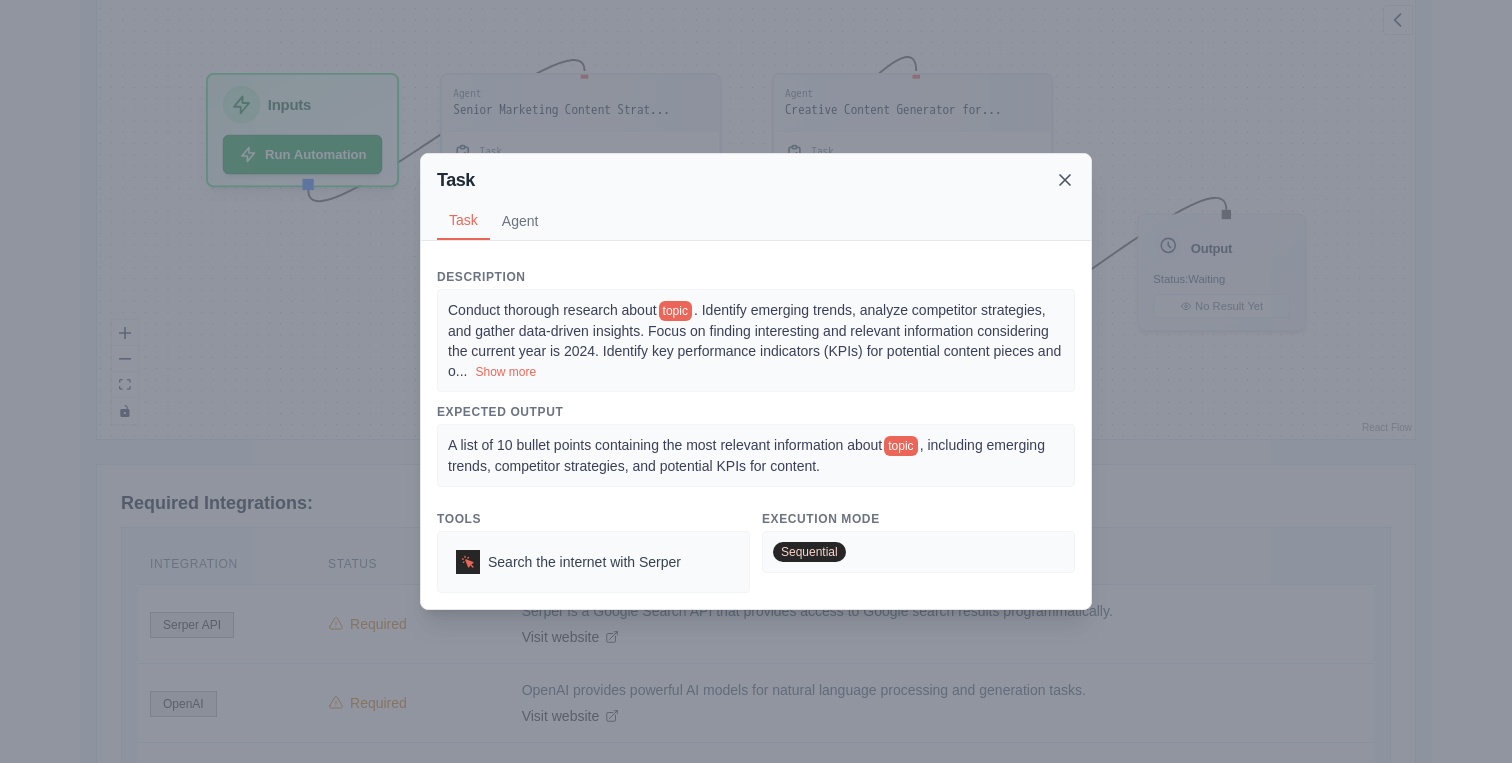 click 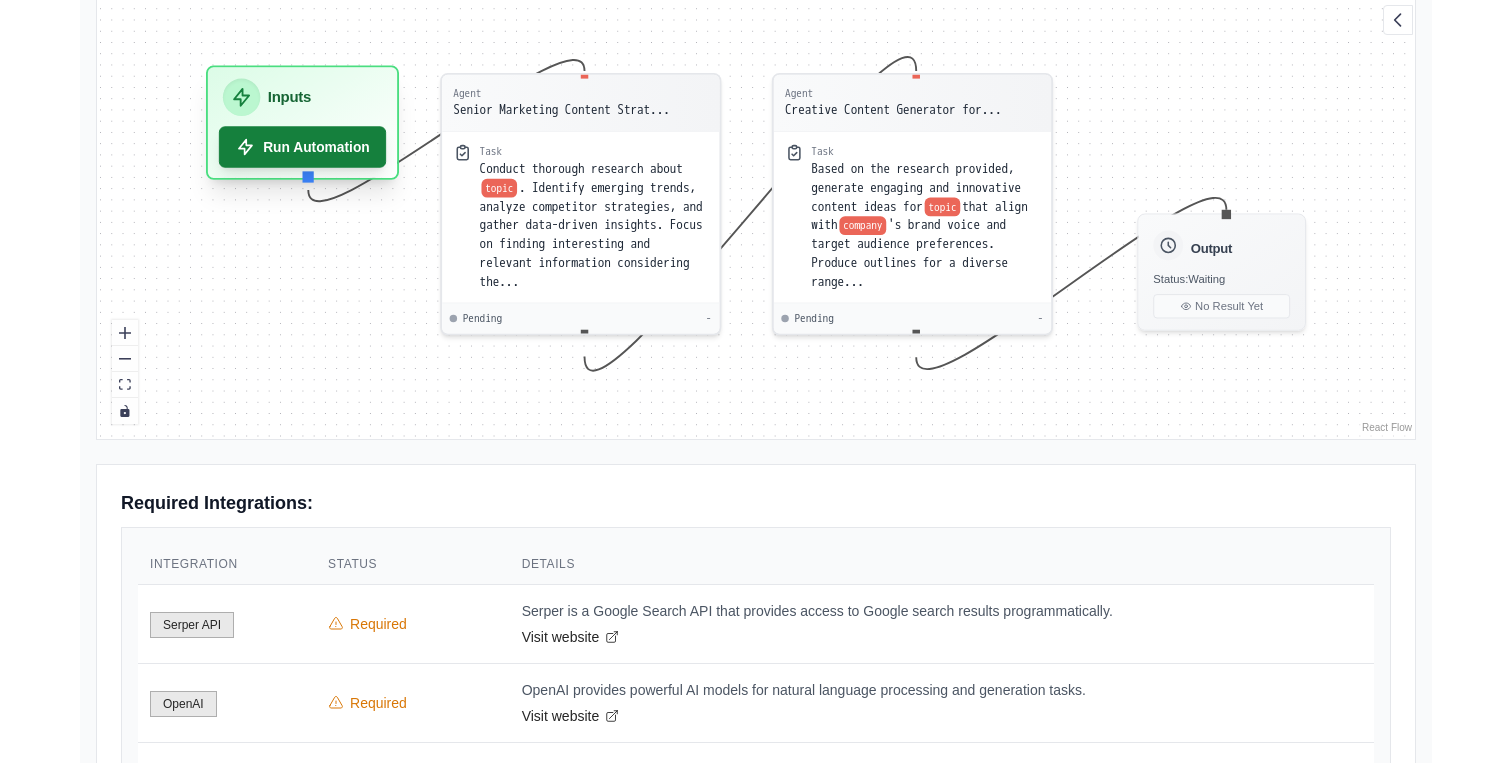 click on "Run Automation" at bounding box center [303, 146] 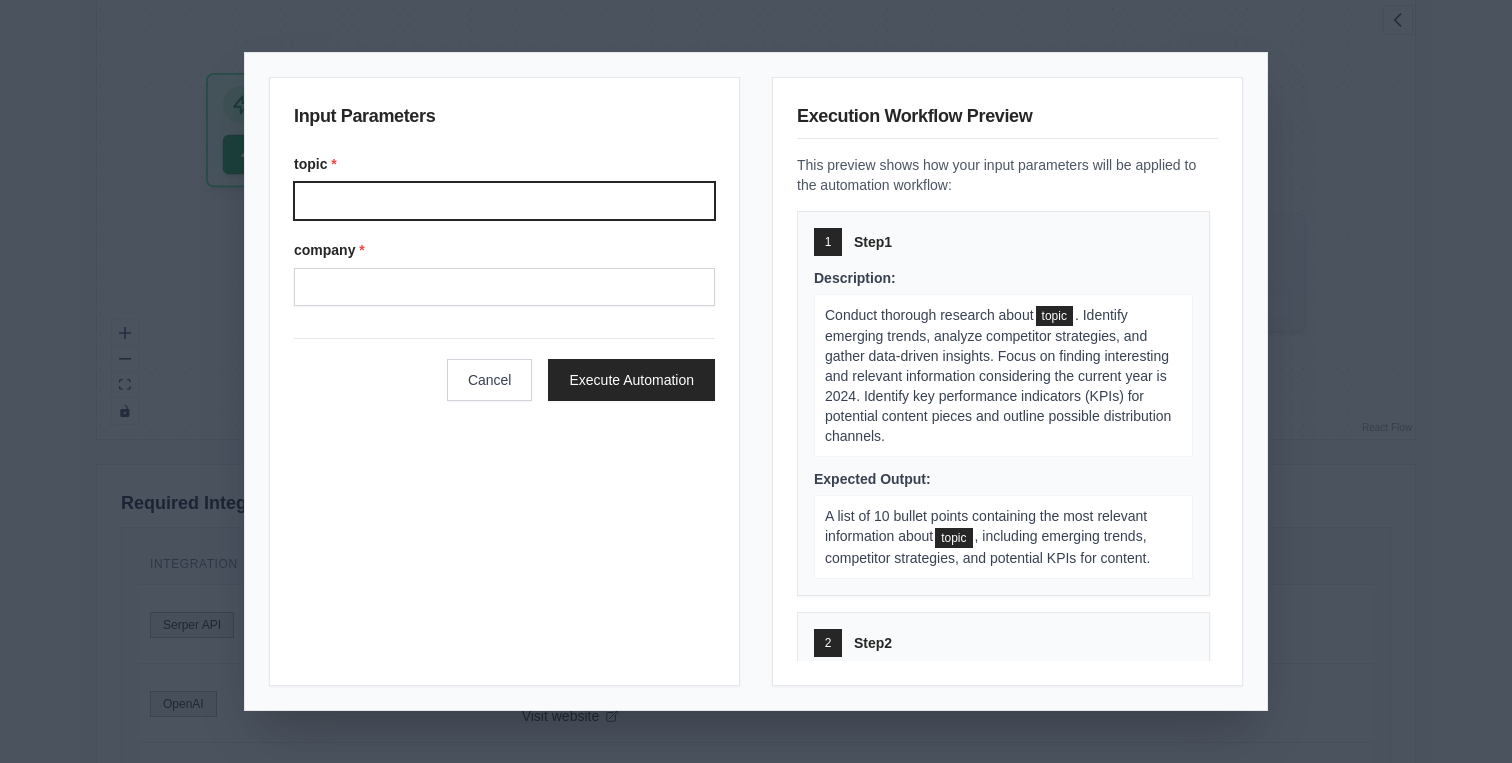 click on "topic   *" at bounding box center [504, 201] 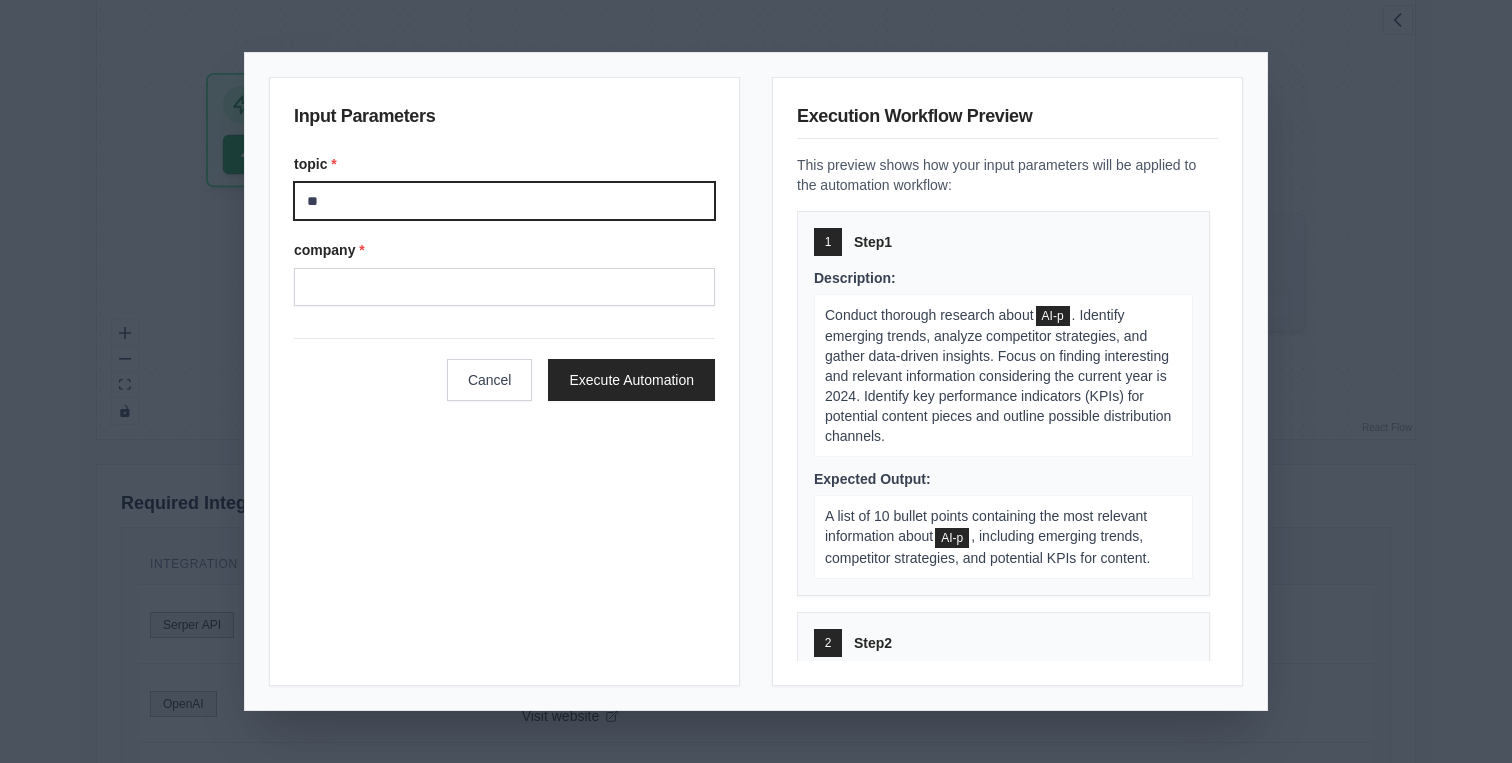 type on "*" 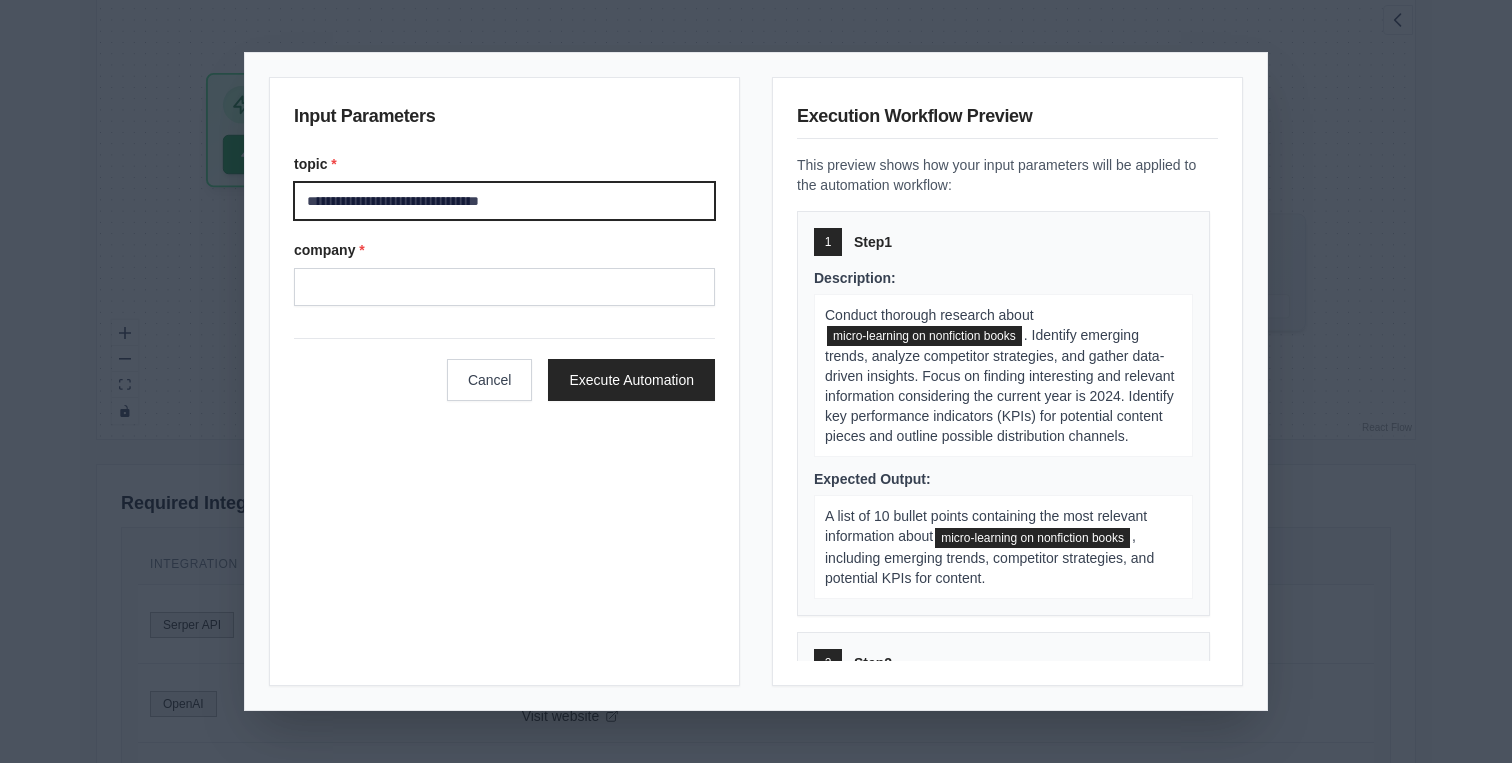 click on "**********" at bounding box center [504, 201] 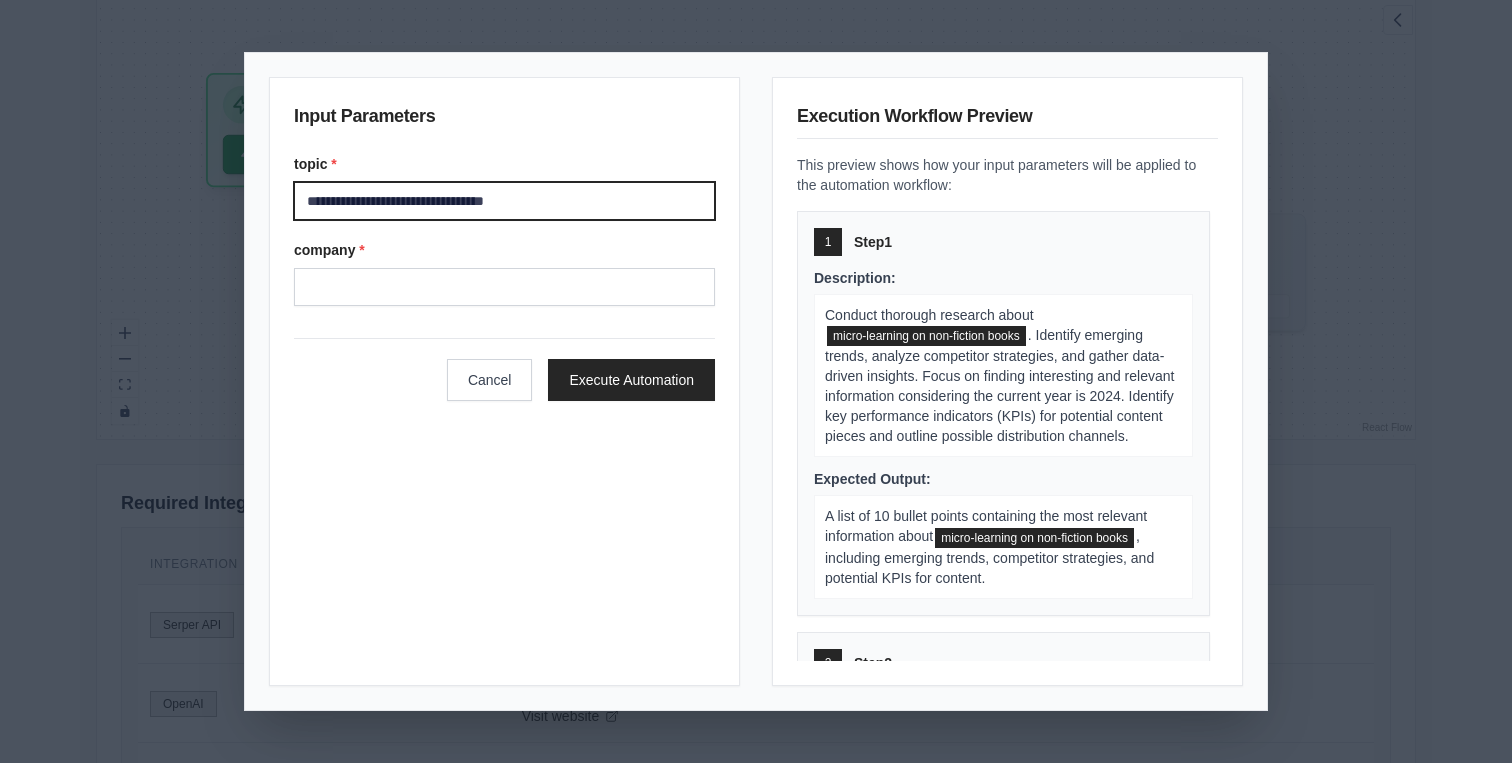 click on "**********" at bounding box center (504, 201) 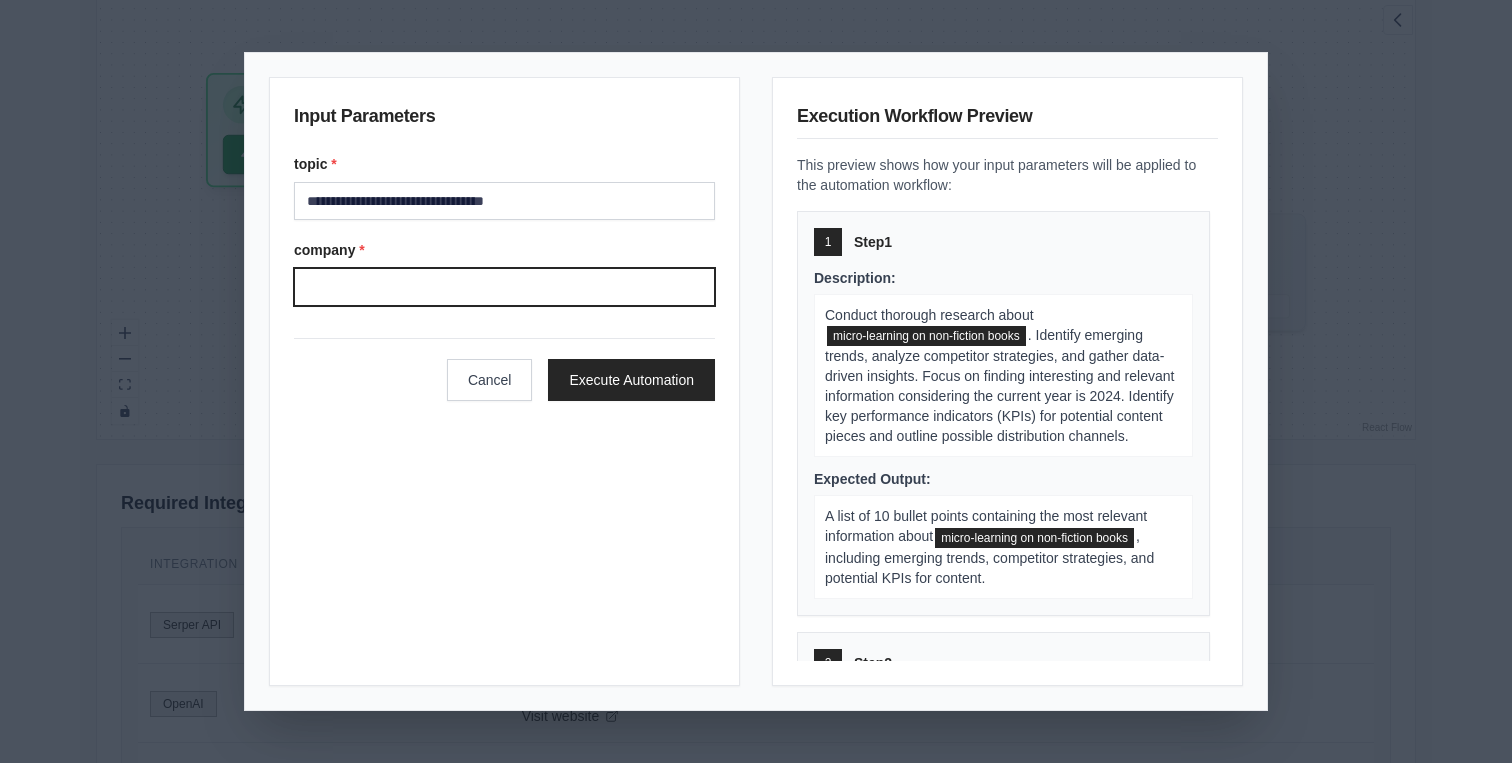 click on "company   *" at bounding box center (504, 287) 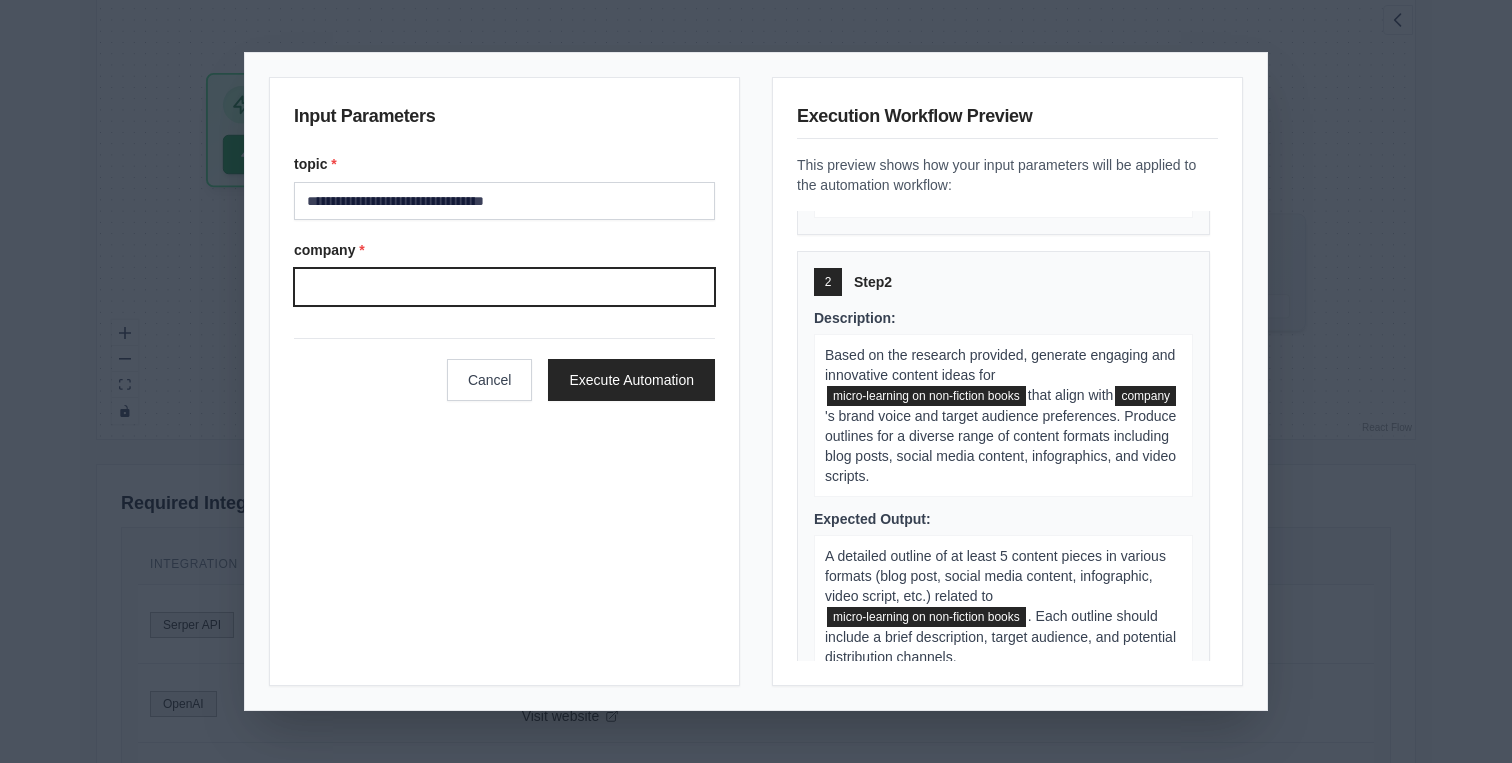 scroll, scrollTop: 383, scrollLeft: 0, axis: vertical 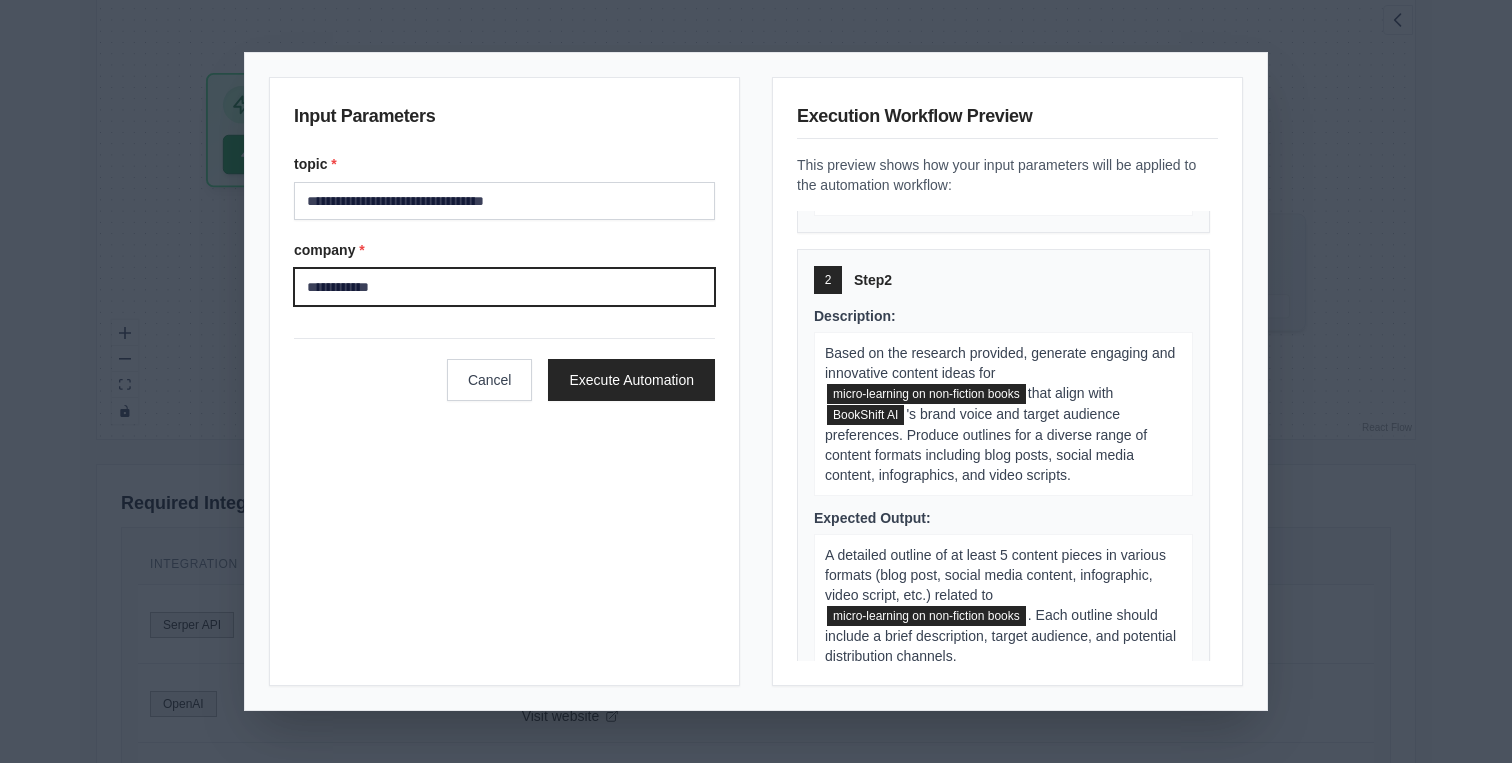 type on "**********" 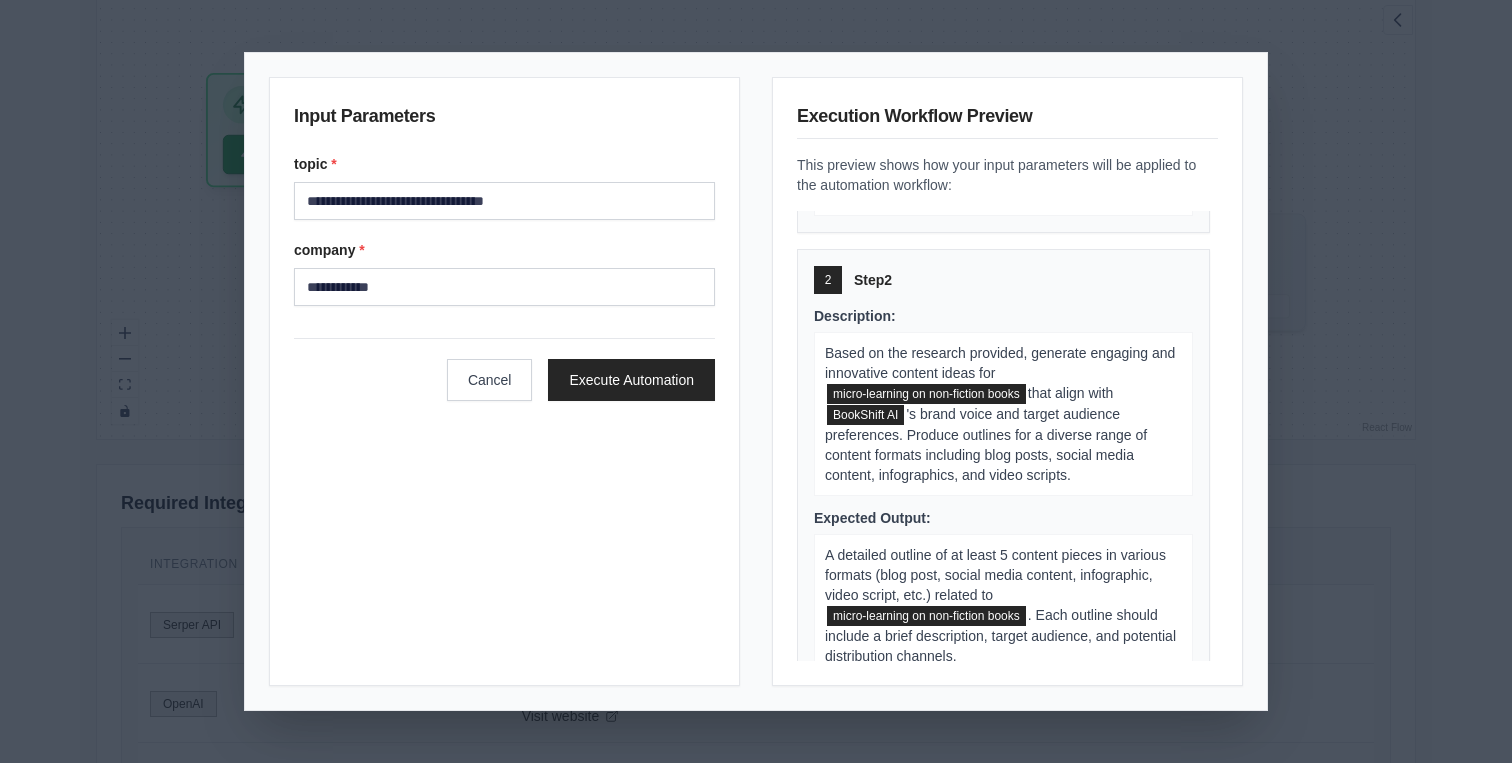 click on "company   *" at bounding box center (504, 250) 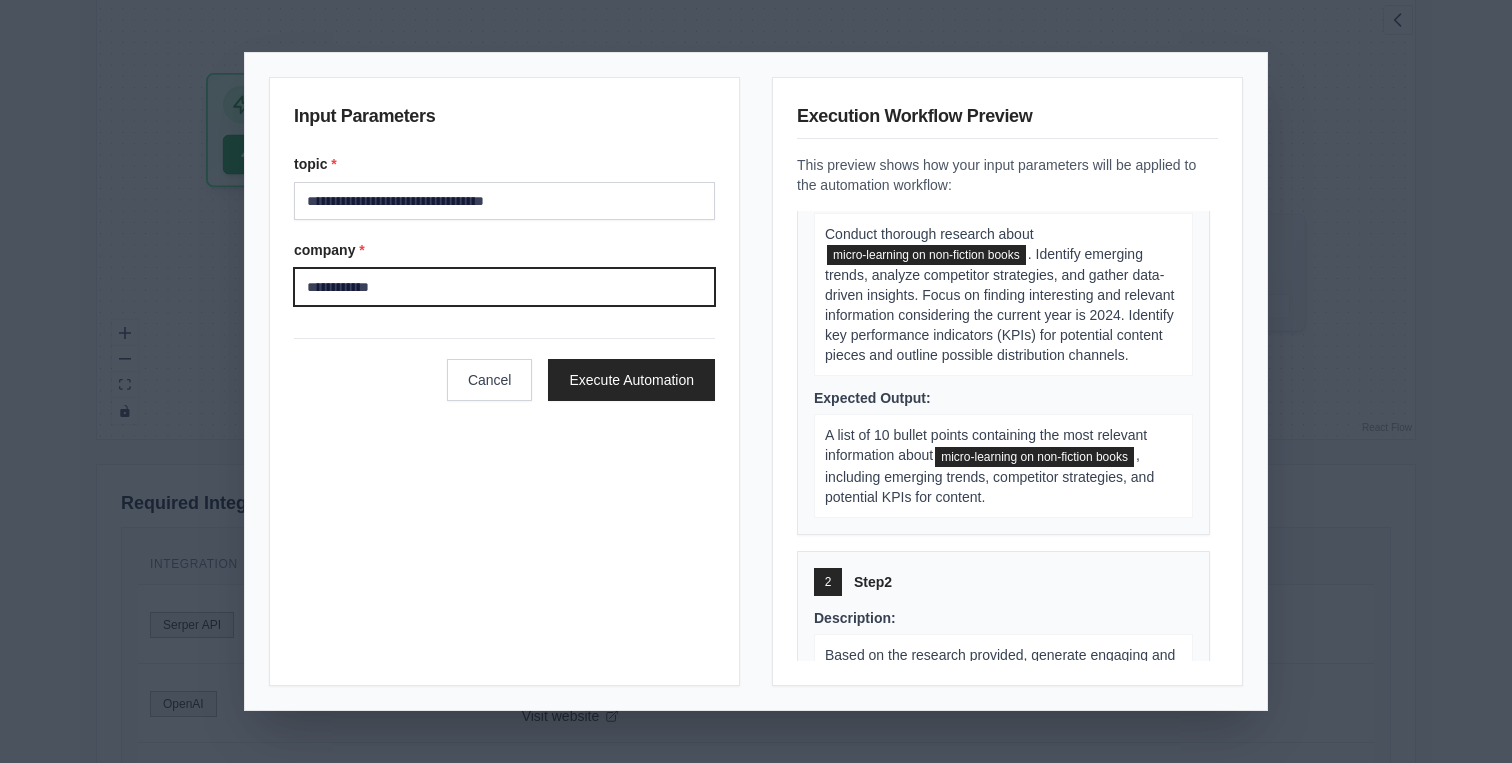 scroll, scrollTop: 0, scrollLeft: 0, axis: both 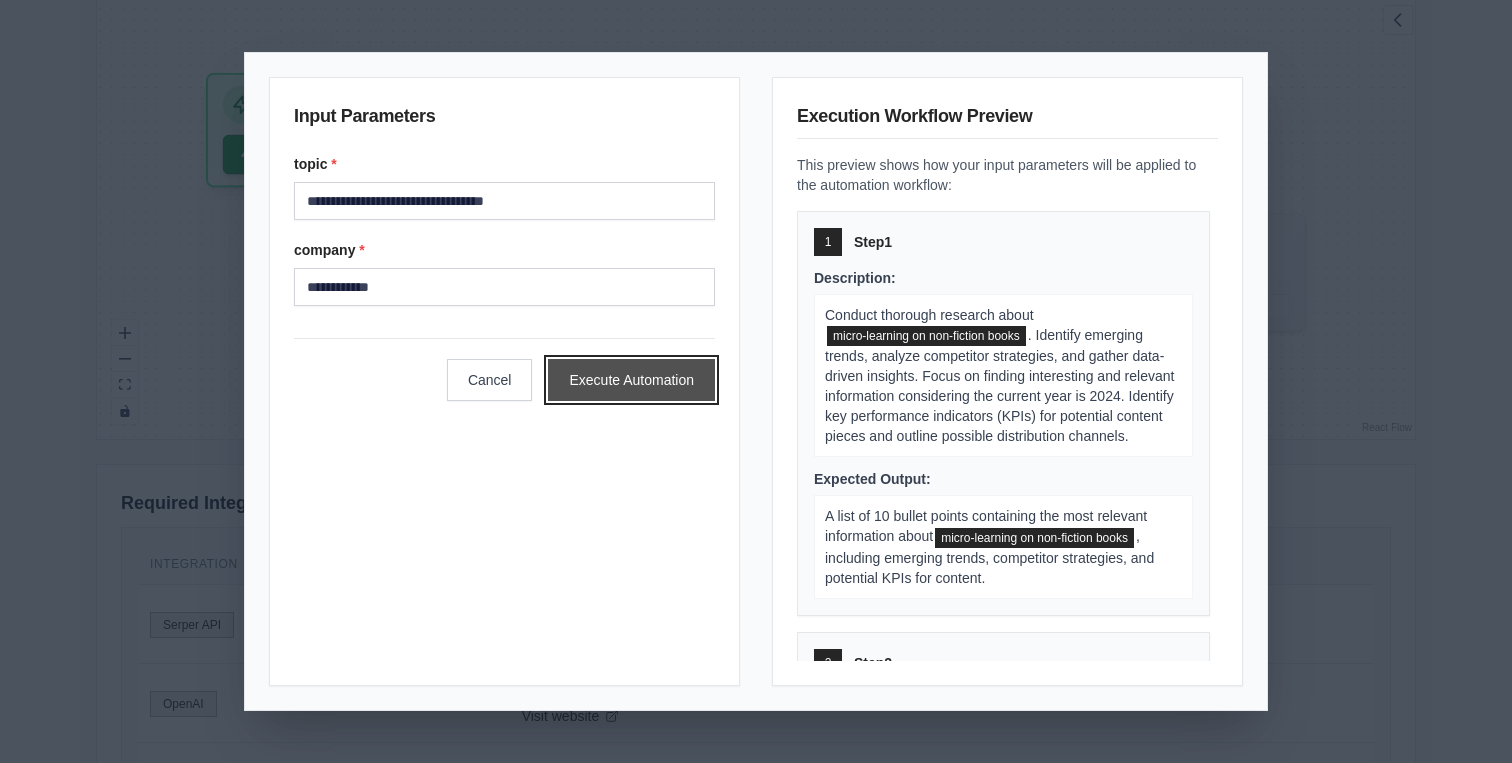click on "Execute Automation" at bounding box center [631, 380] 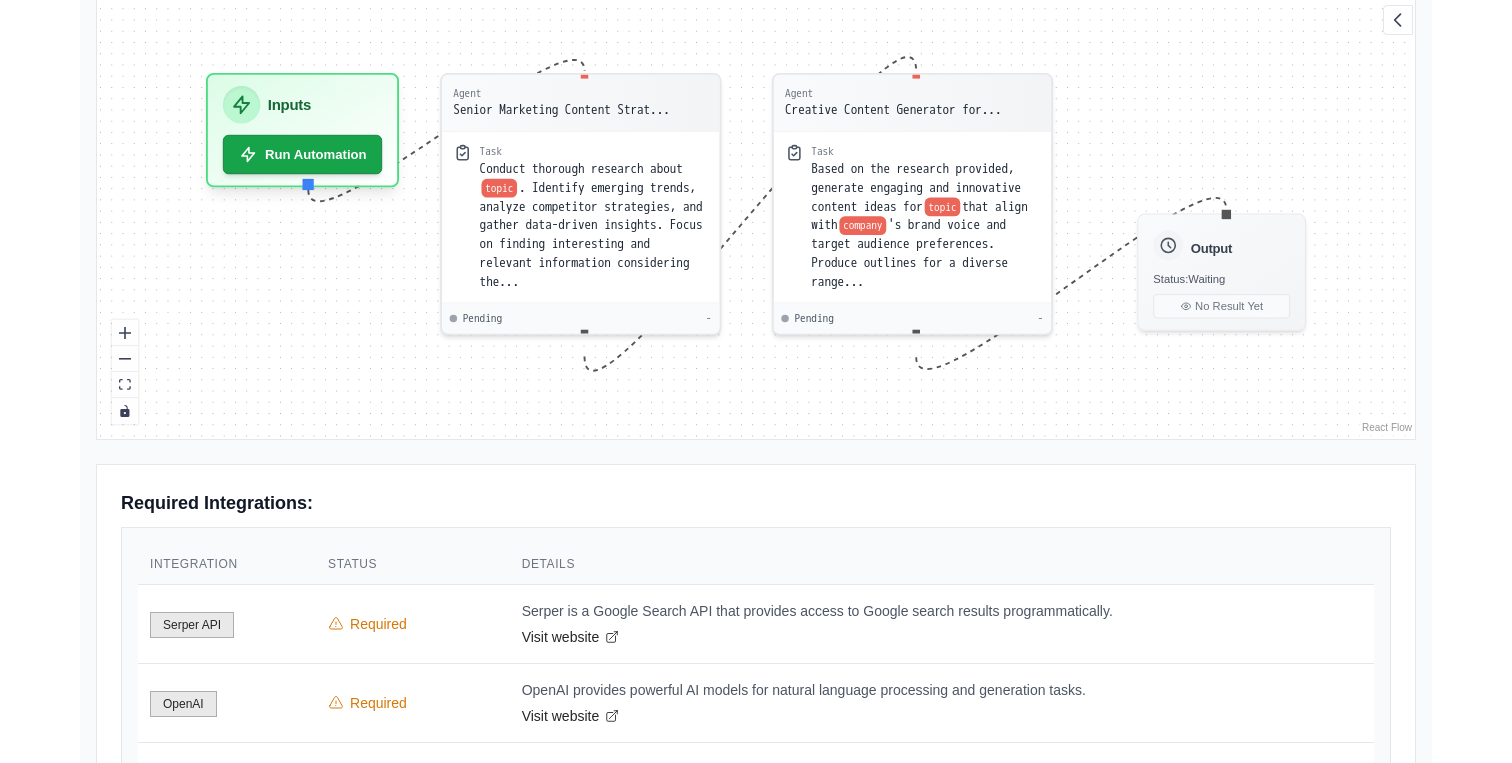 scroll, scrollTop: 270, scrollLeft: 0, axis: vertical 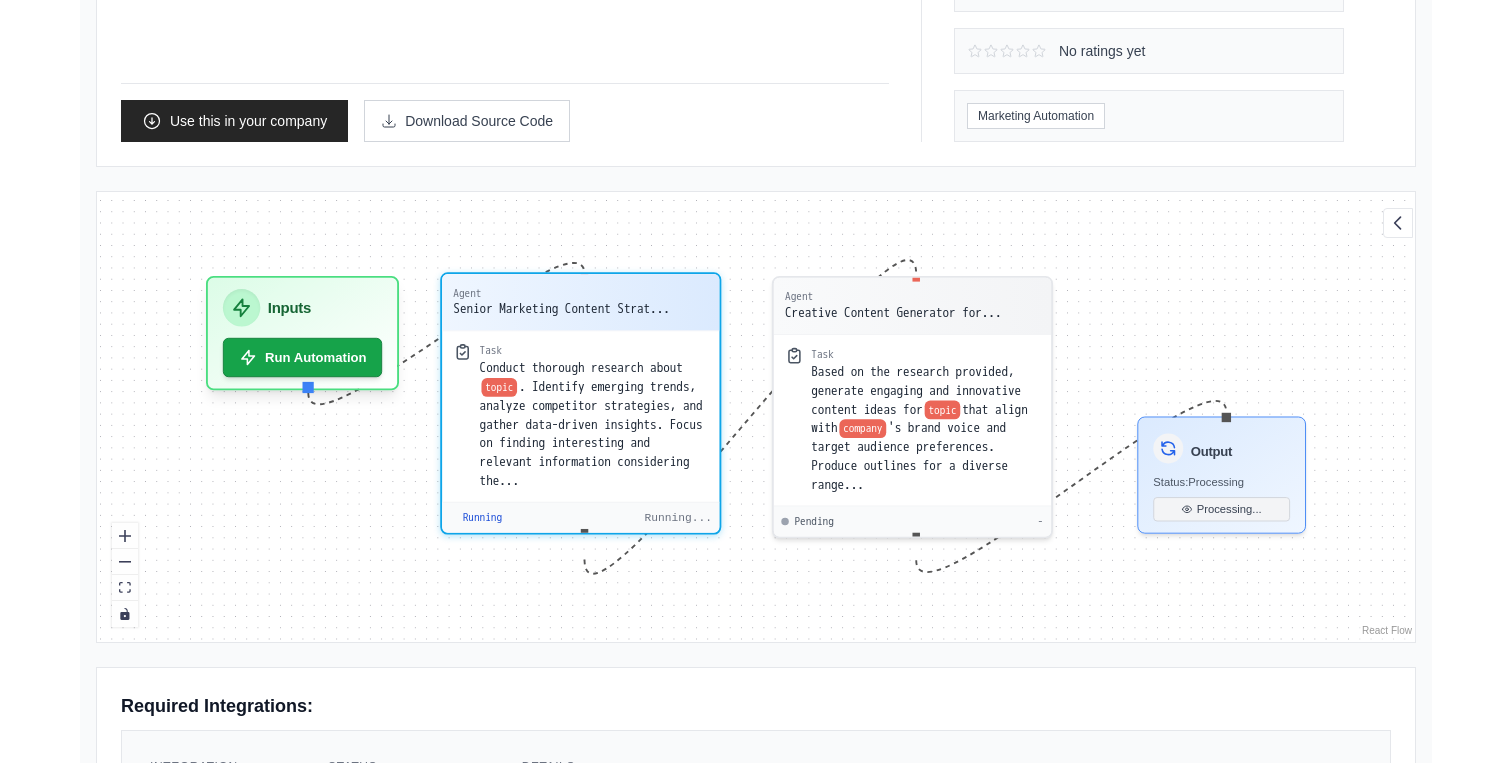 click on "Agent Senior Marketing Content Strat..." at bounding box center (580, 302) 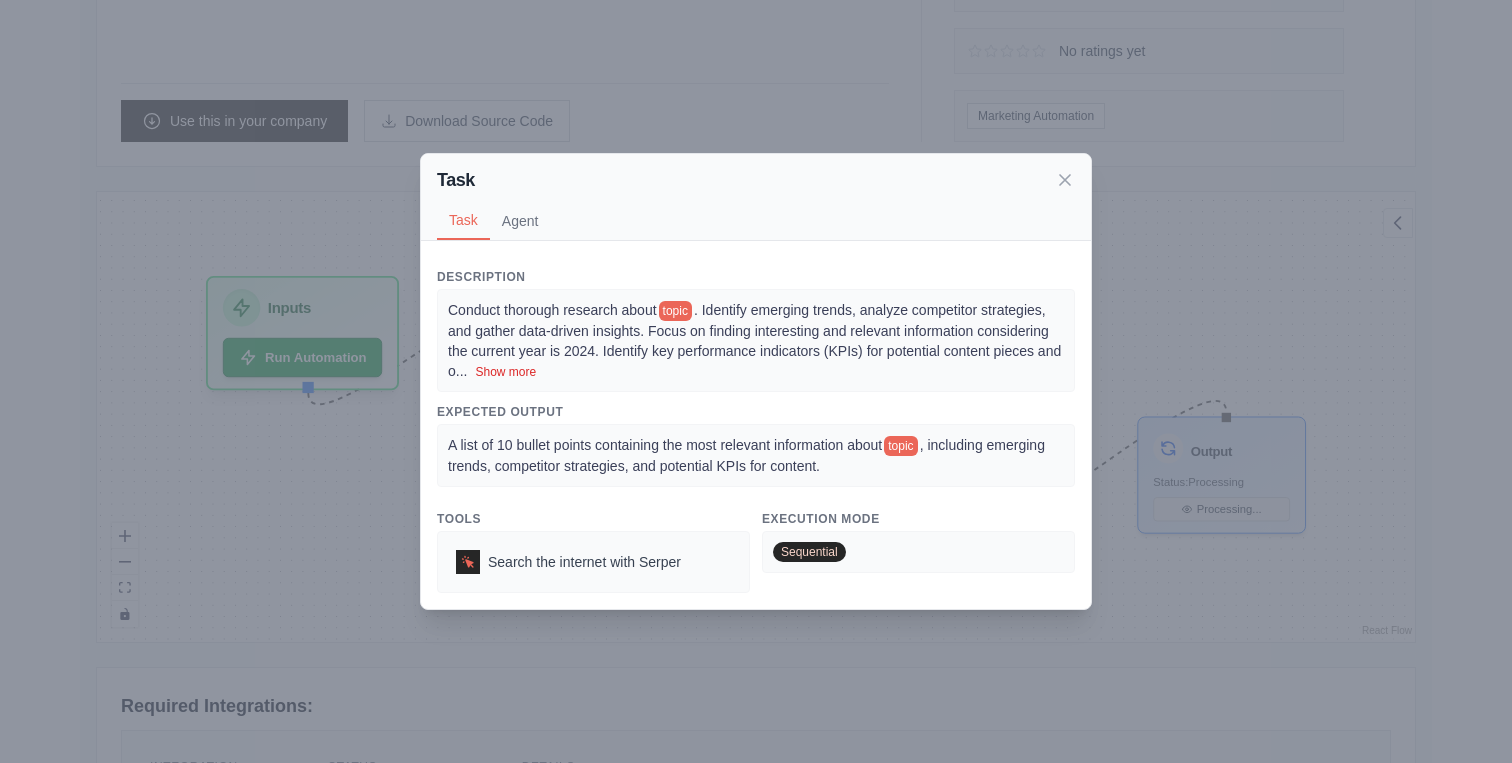 scroll, scrollTop: 639, scrollLeft: 0, axis: vertical 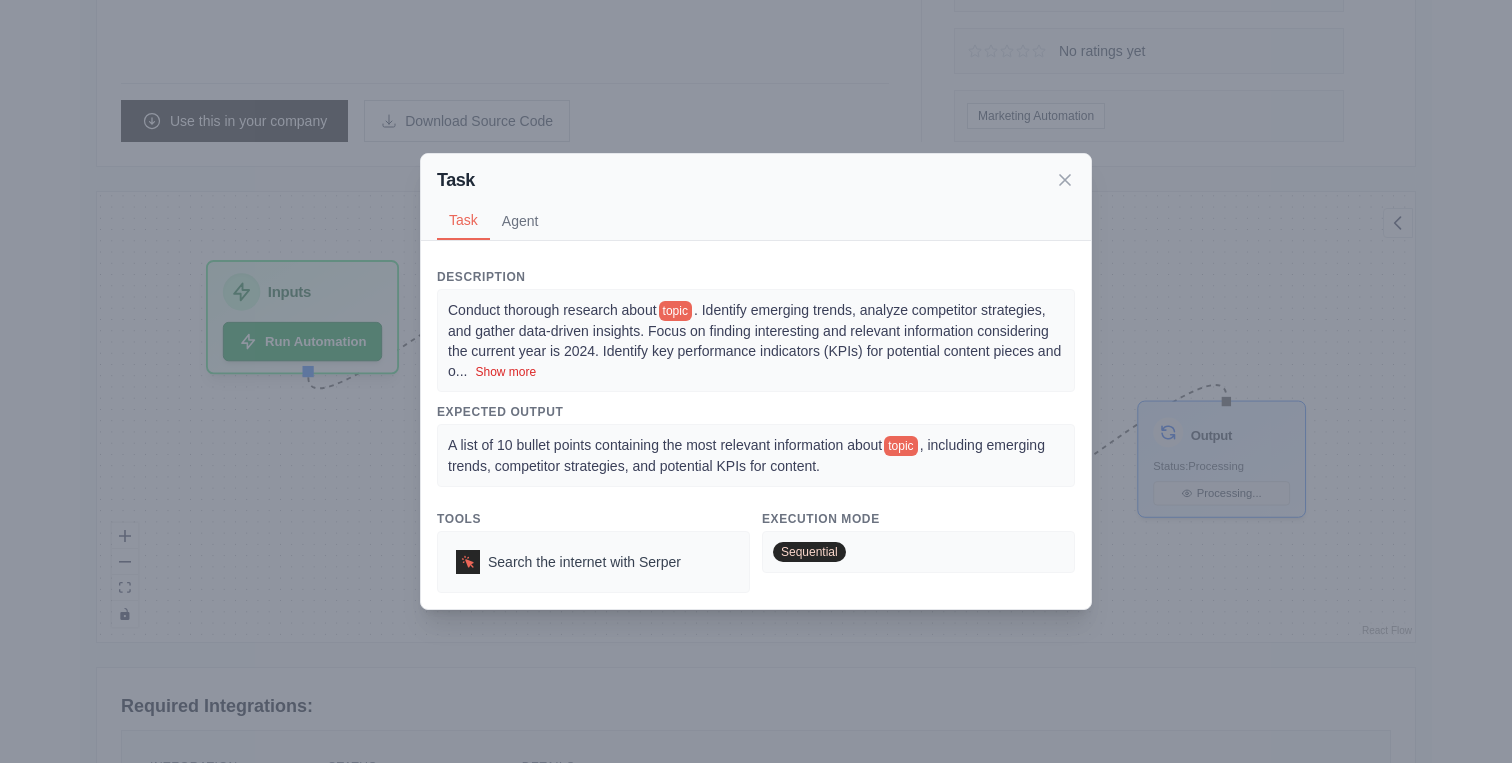click on "Show more" at bounding box center (505, 372) 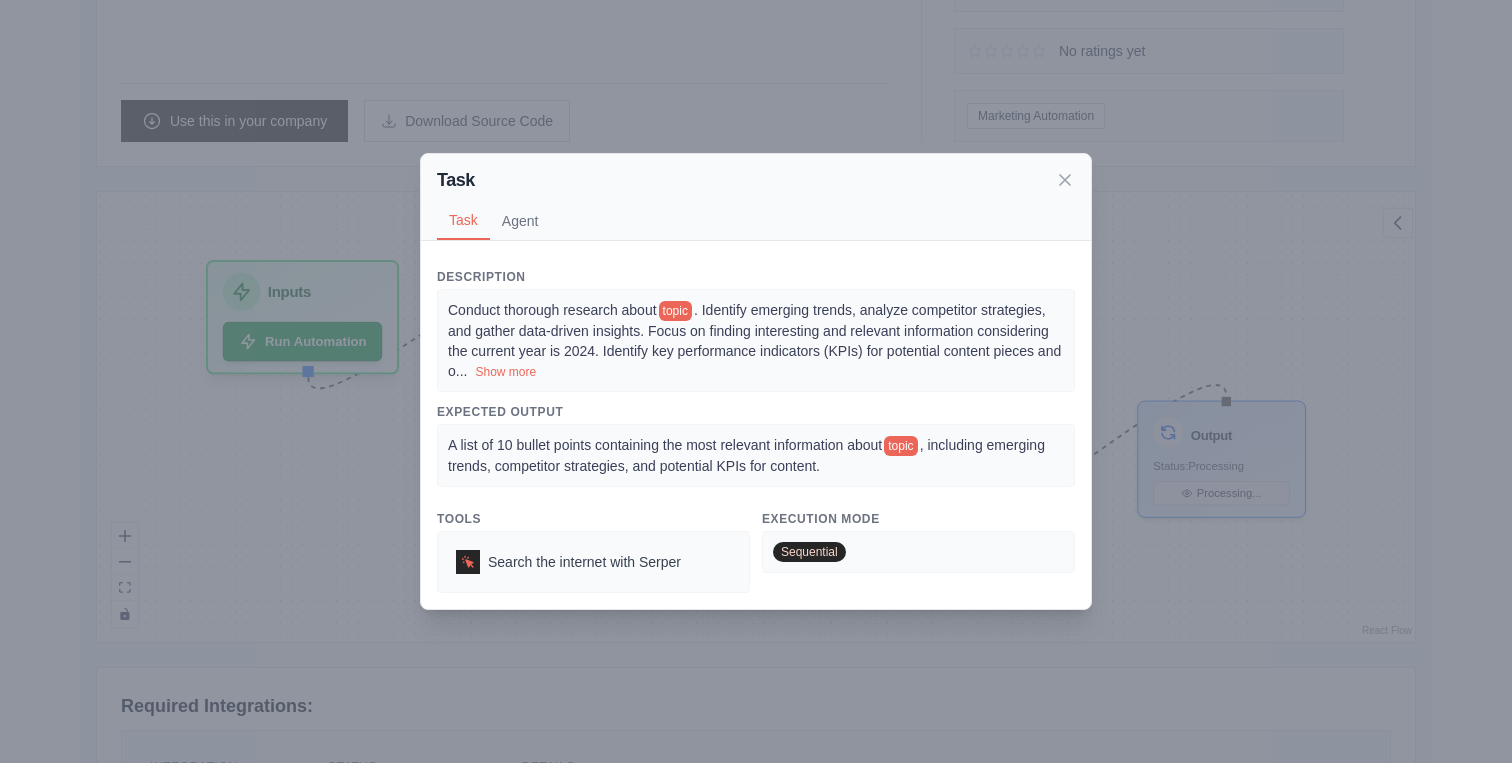click on "Show more" at bounding box center [505, 372] 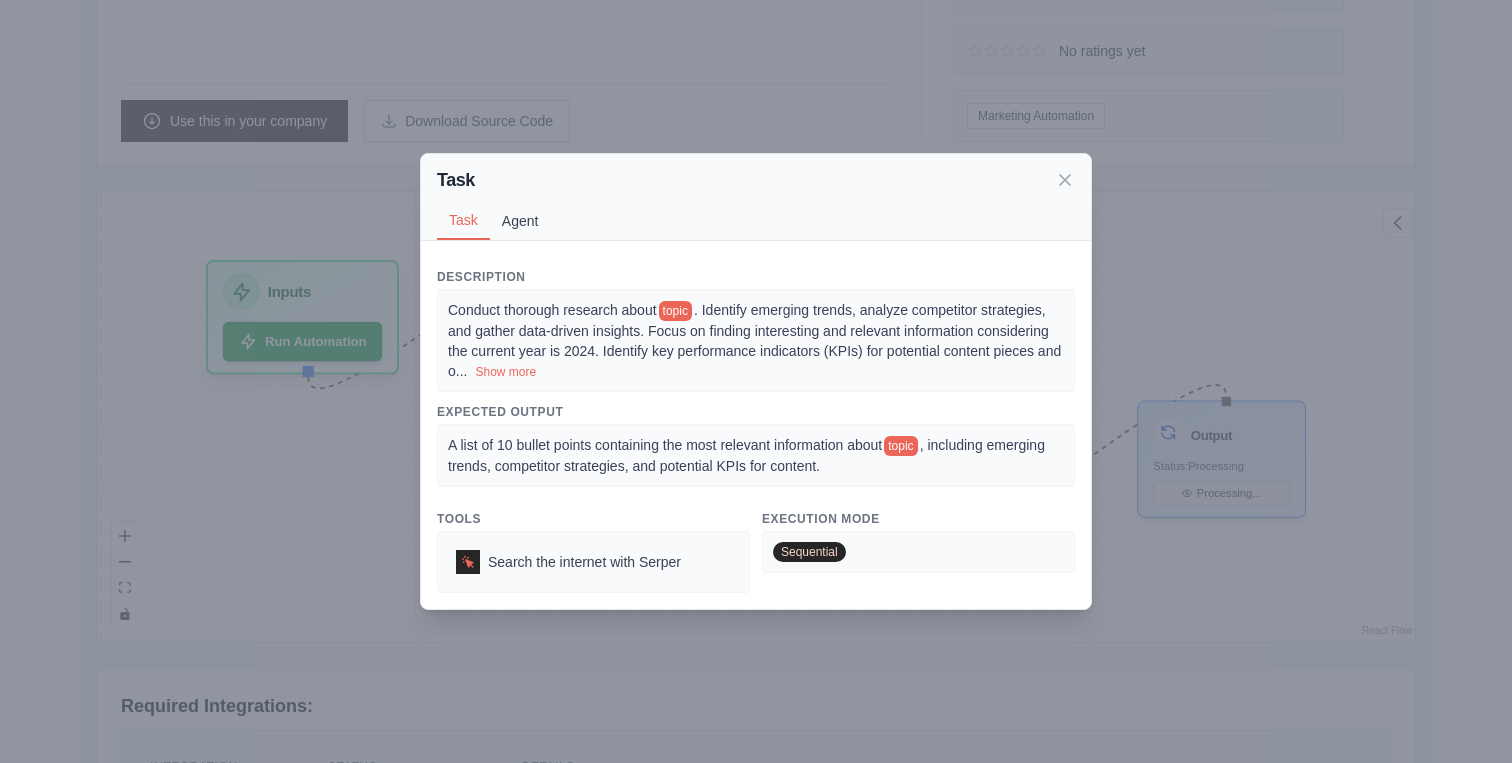 click on "Agent" at bounding box center [520, 221] 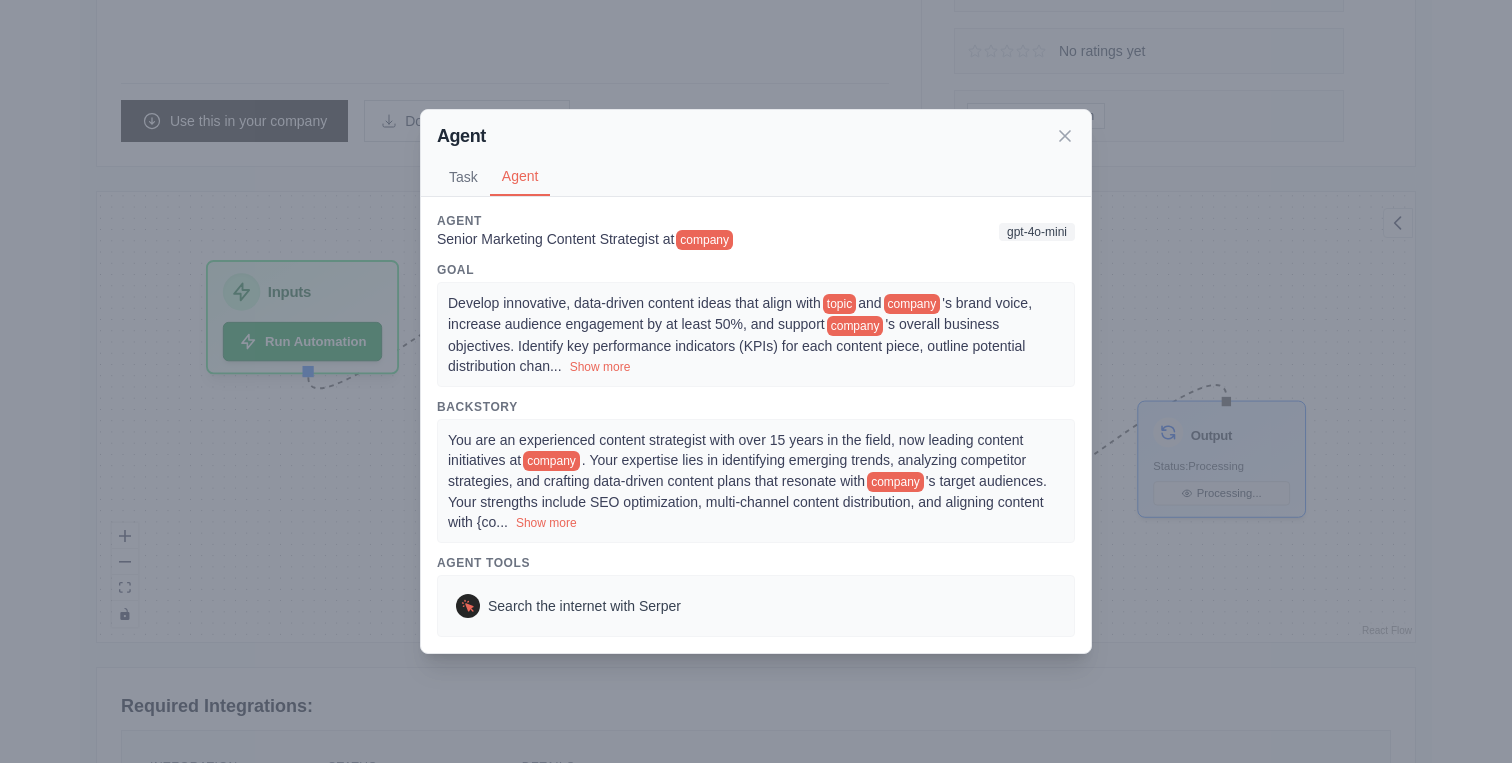 scroll, scrollTop: 10578, scrollLeft: 0, axis: vertical 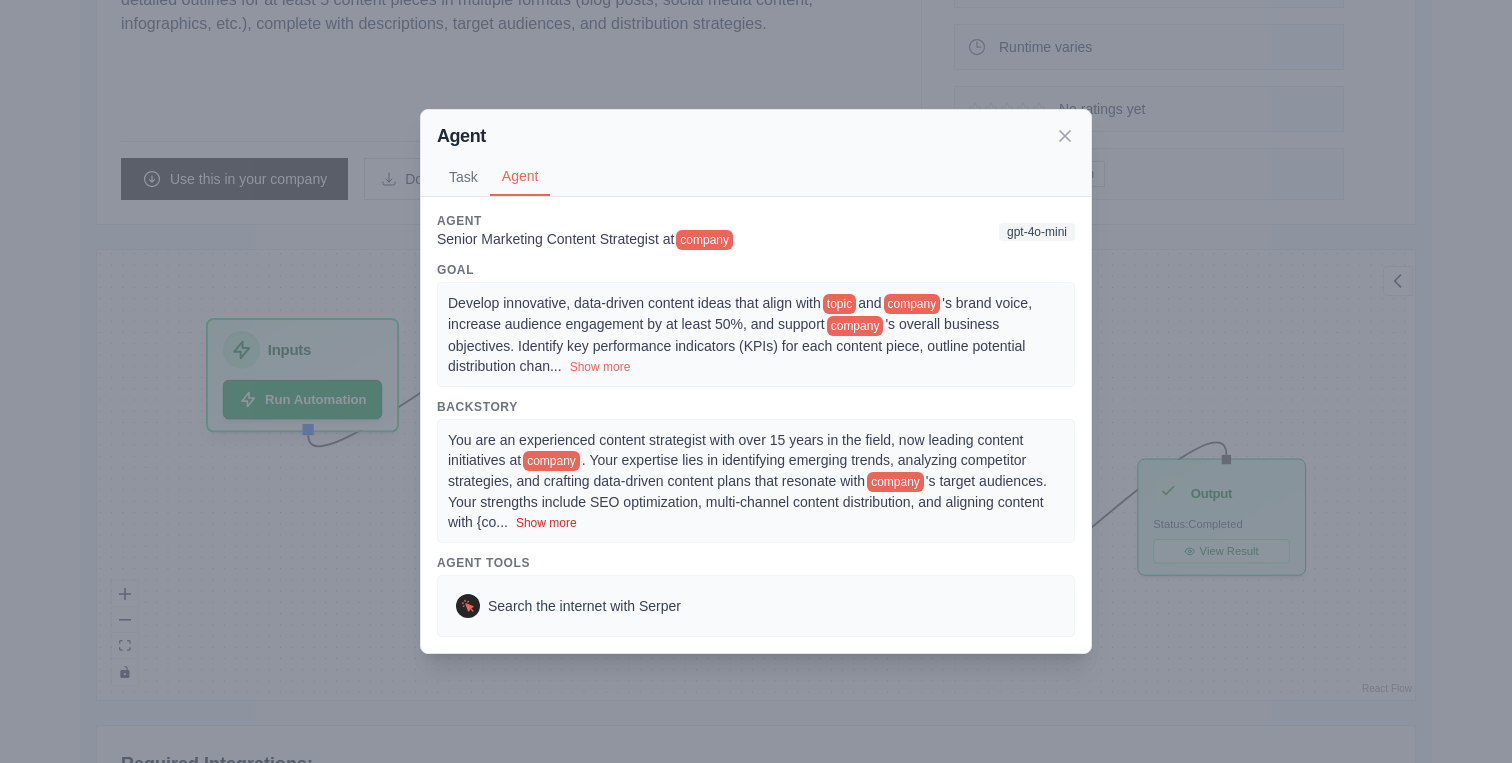 click on "Show more" at bounding box center [546, 523] 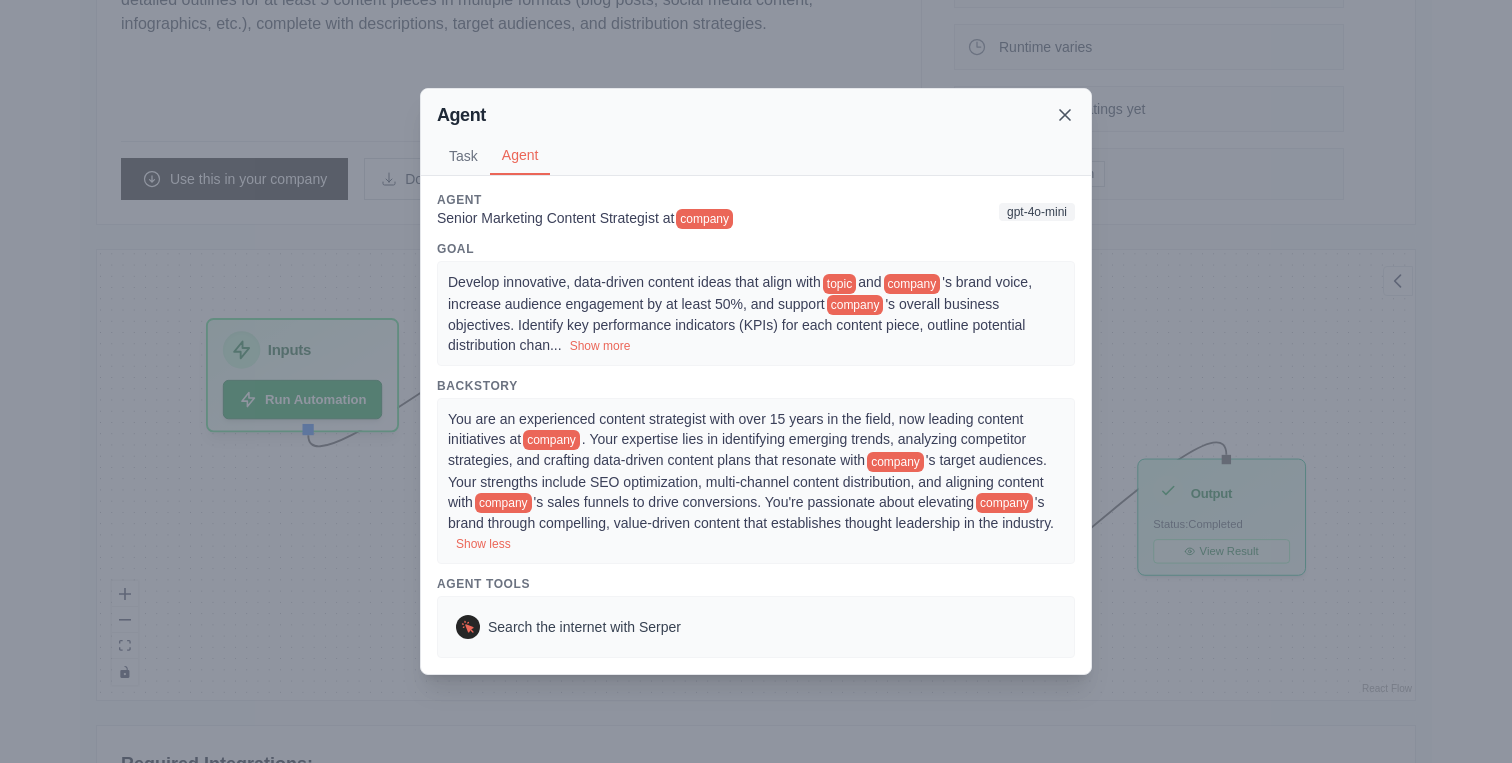 click 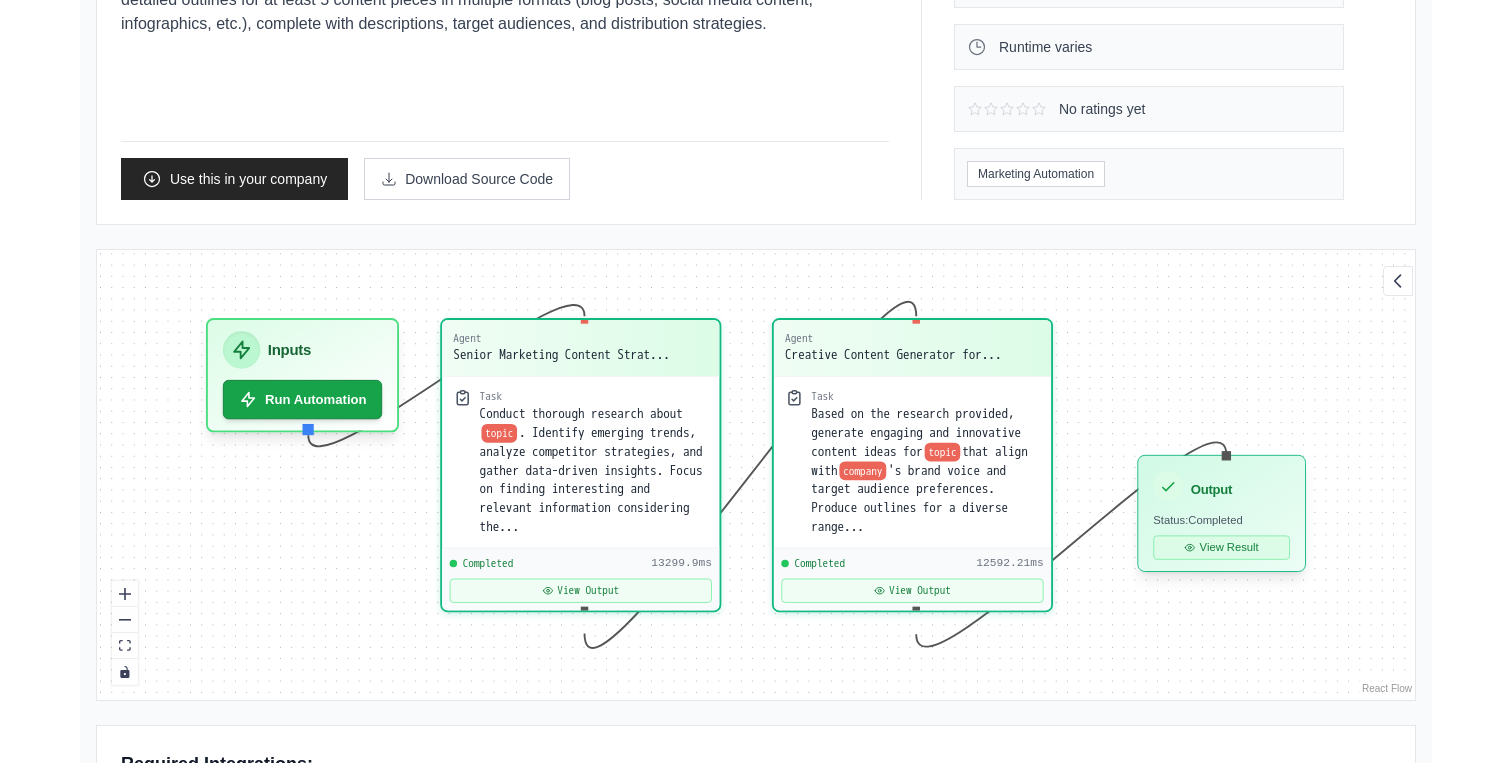 click on "View Result" at bounding box center (1221, 548) 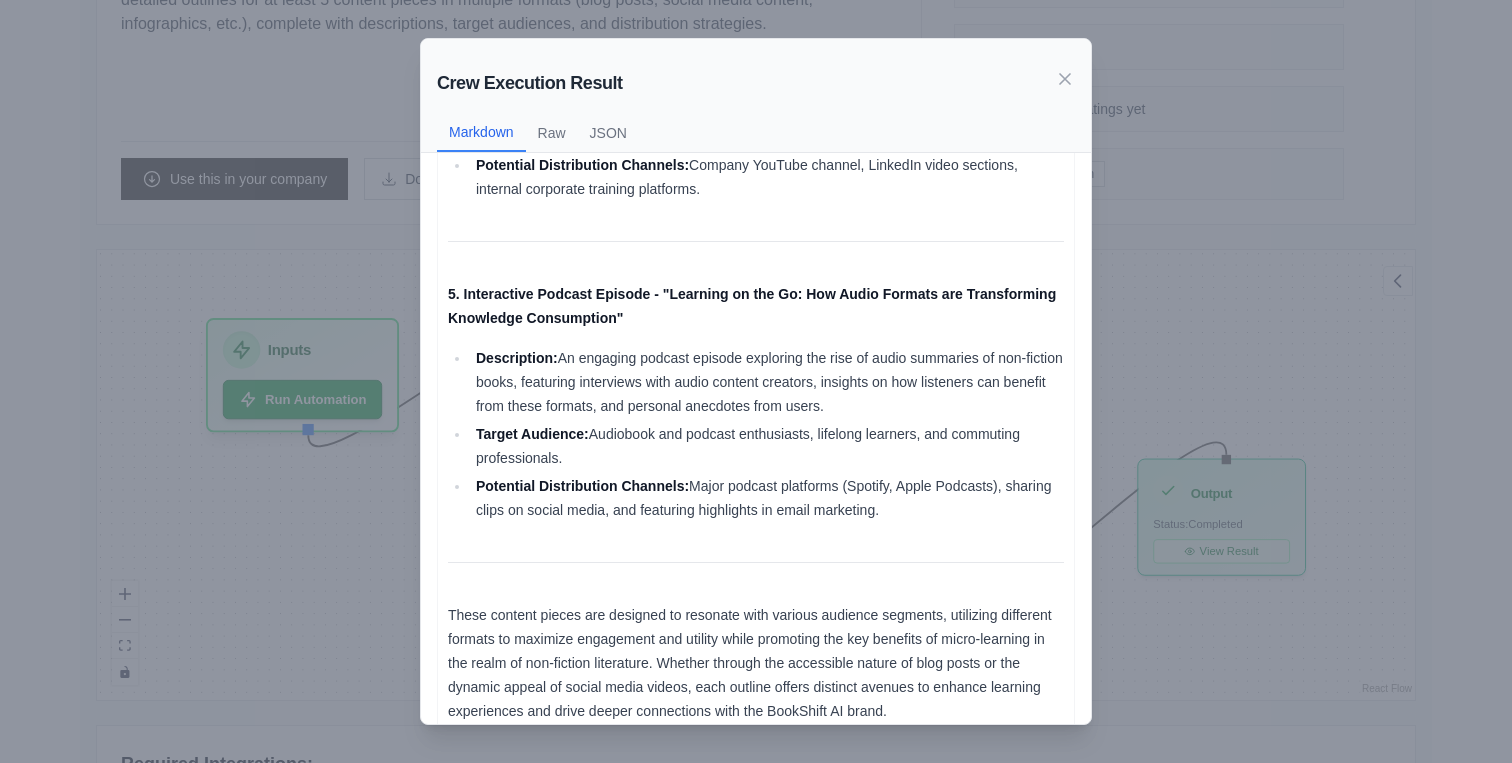 scroll, scrollTop: 1117, scrollLeft: 0, axis: vertical 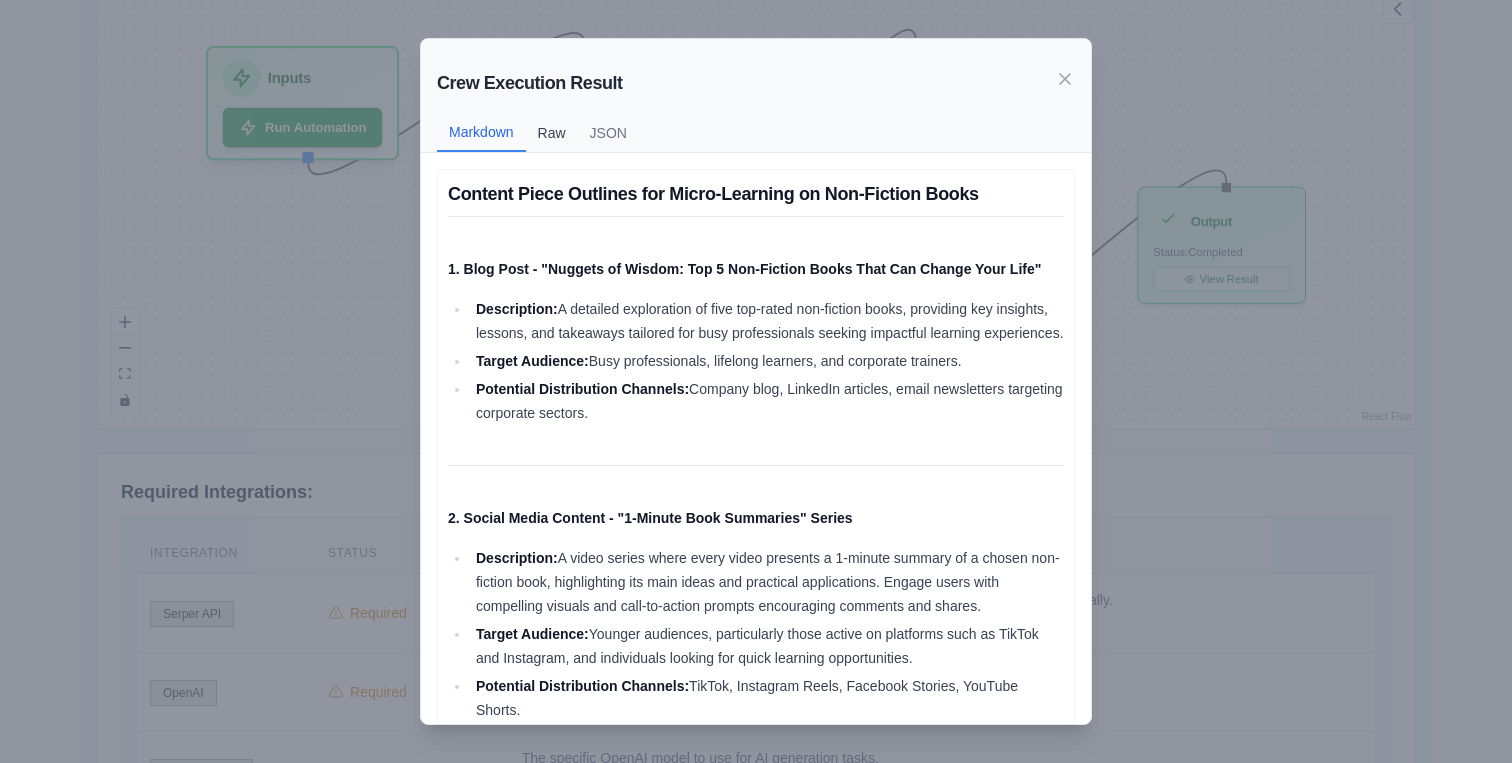 click on "Raw" at bounding box center (552, 133) 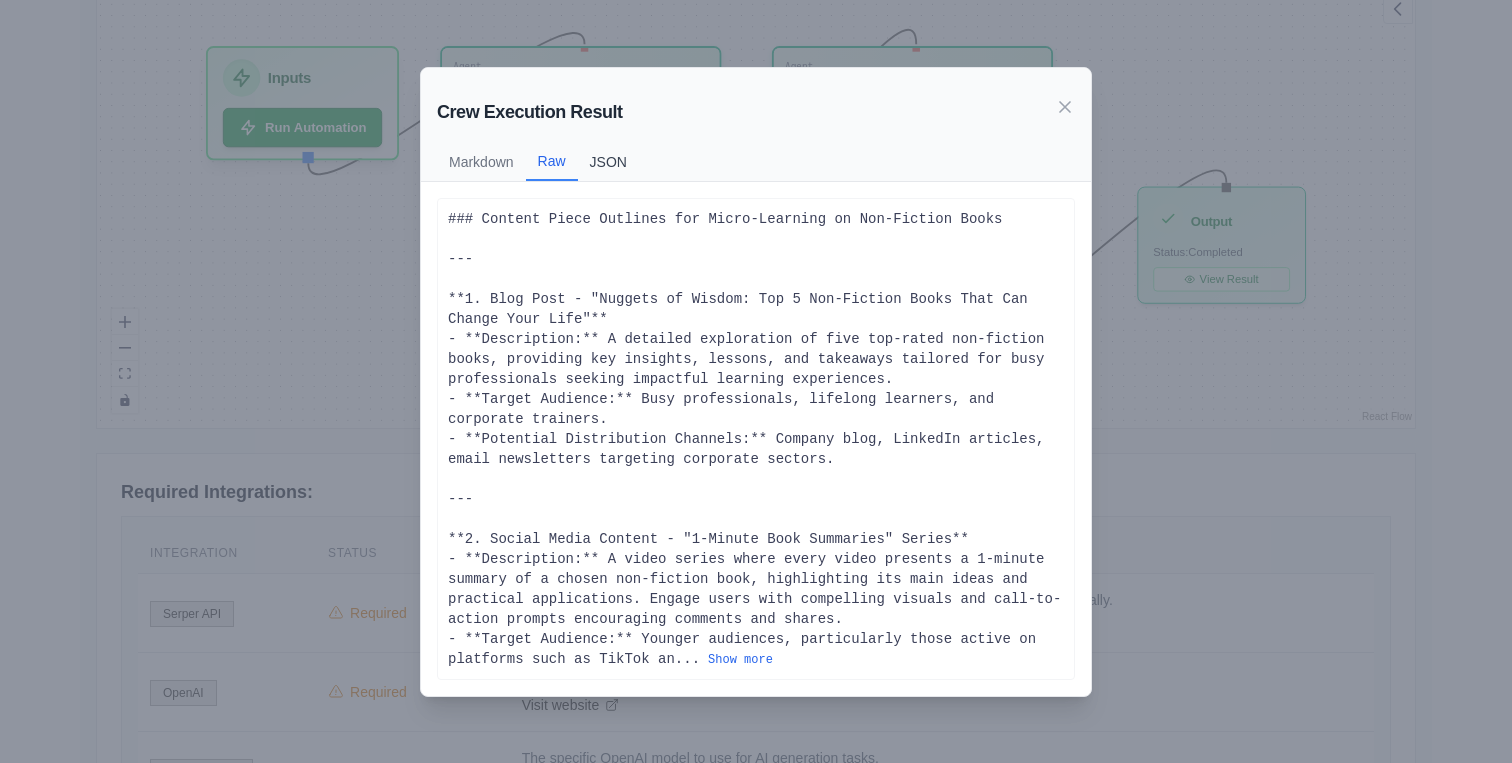 click on "JSON" at bounding box center [608, 162] 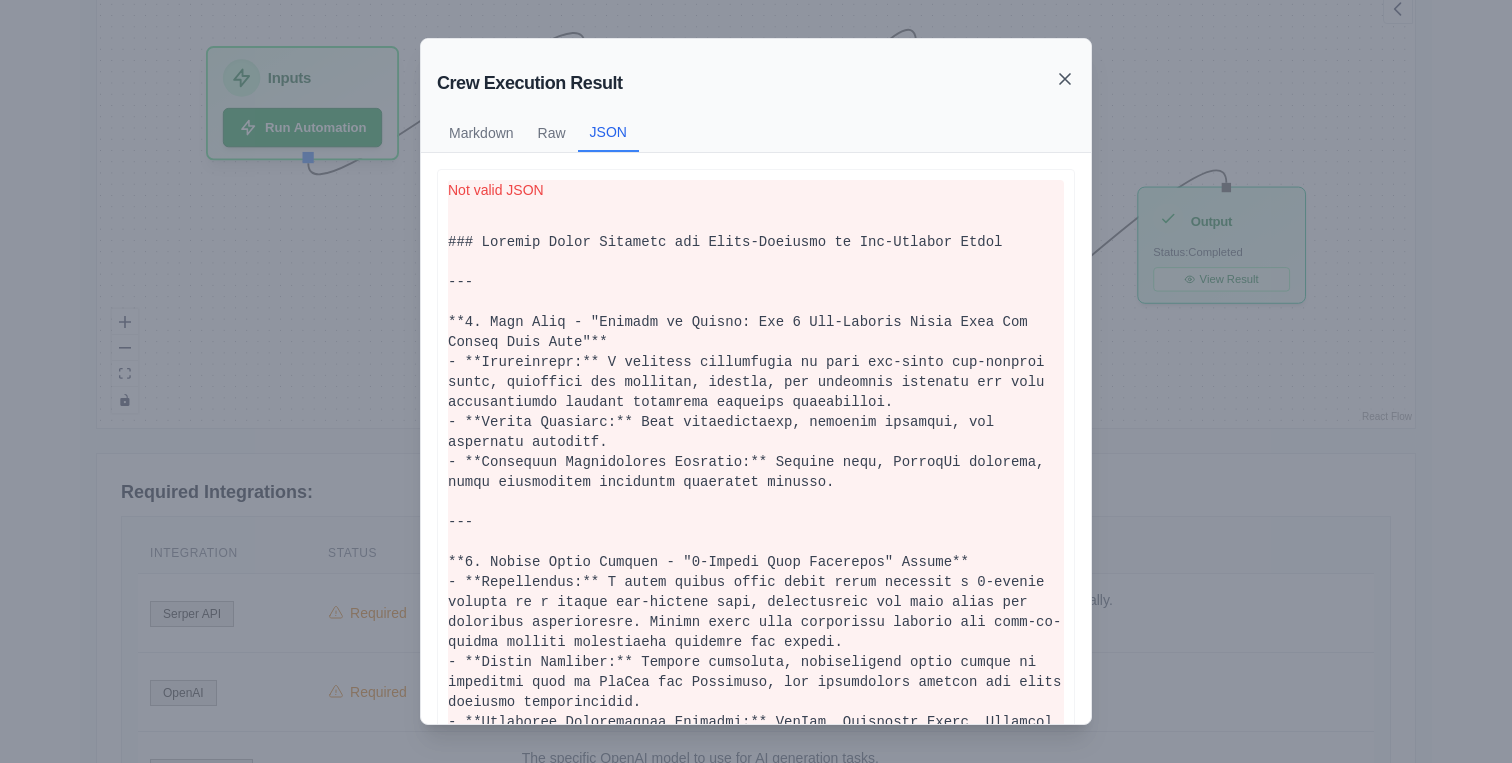 click 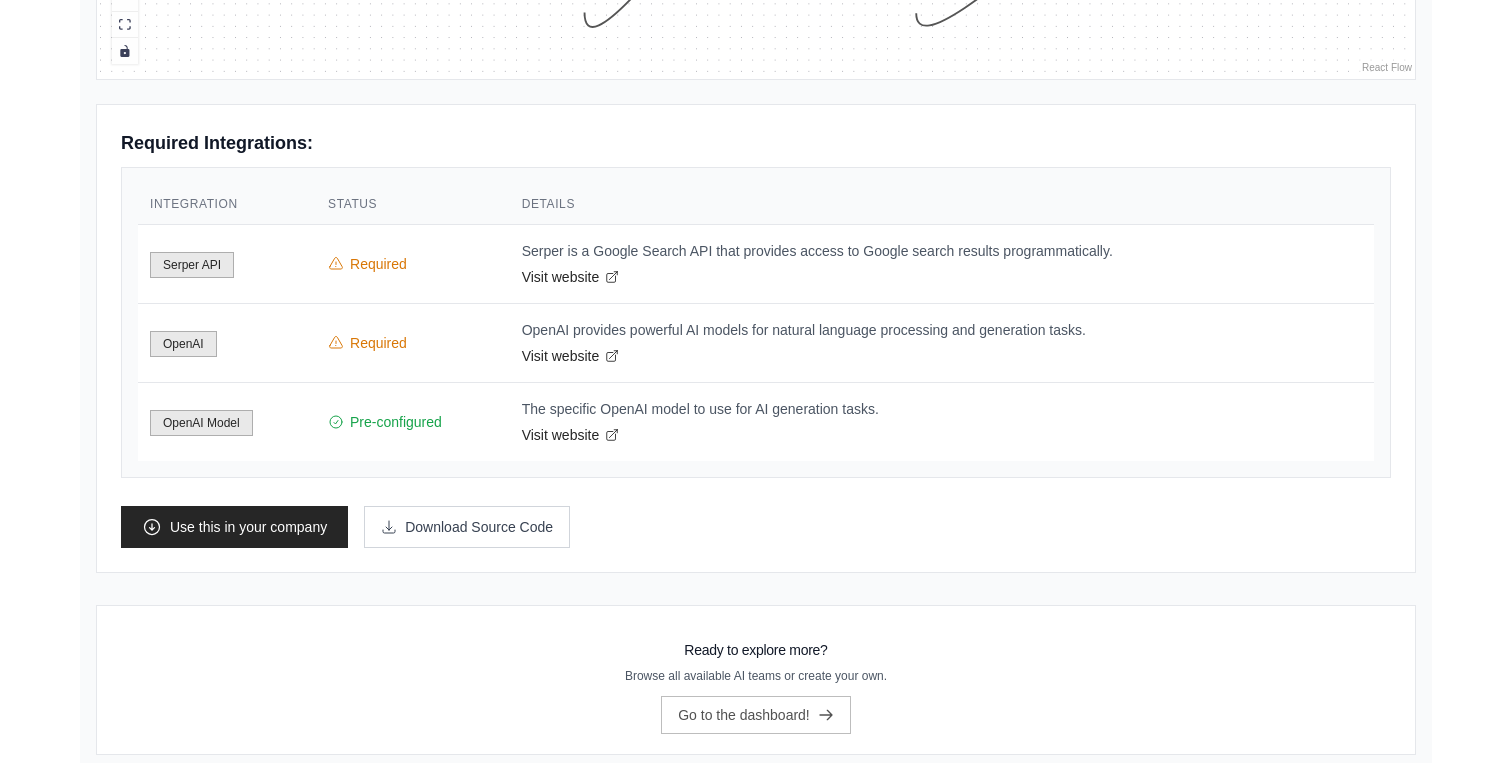 scroll, scrollTop: 1003, scrollLeft: 0, axis: vertical 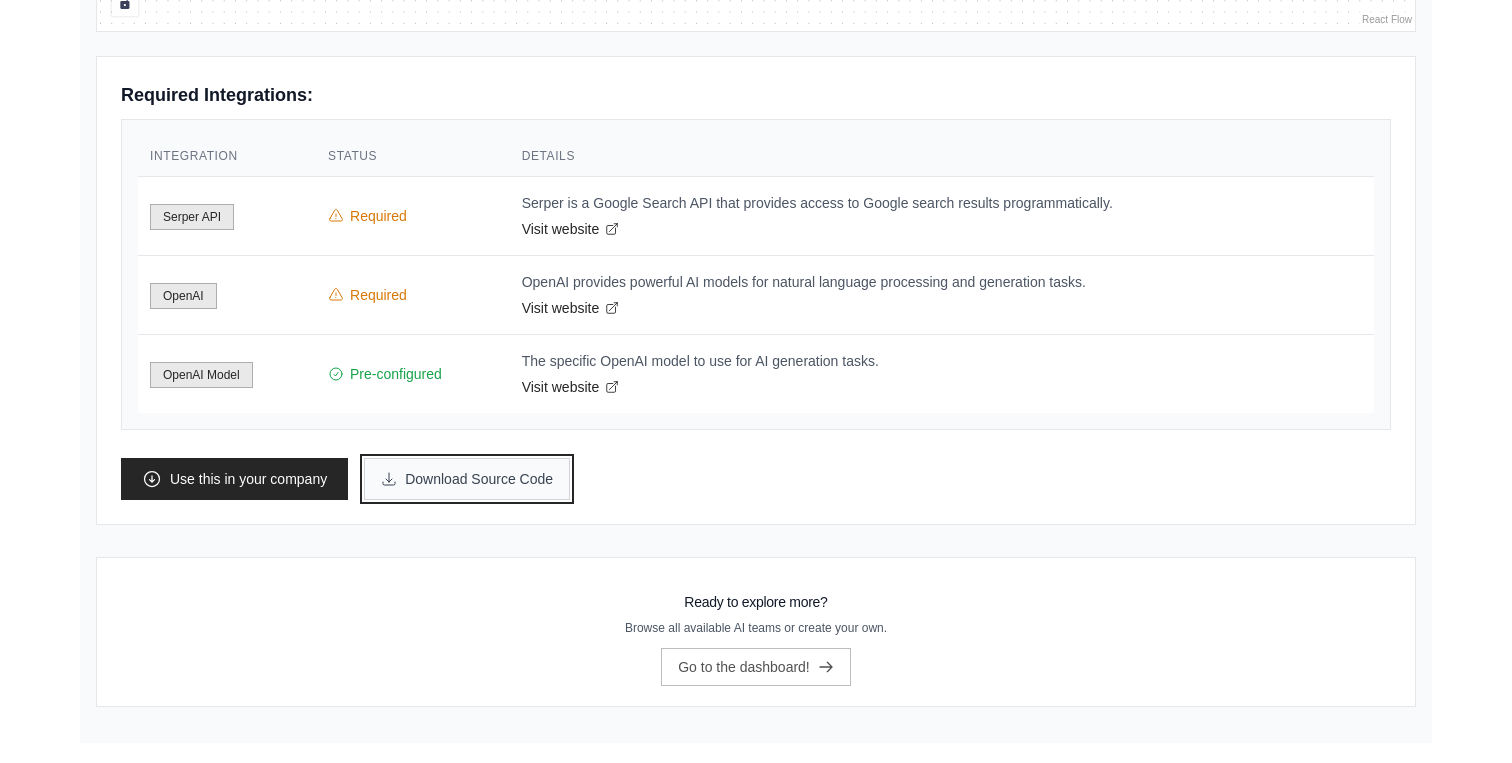 click on "Download Source Code" at bounding box center [467, 479] 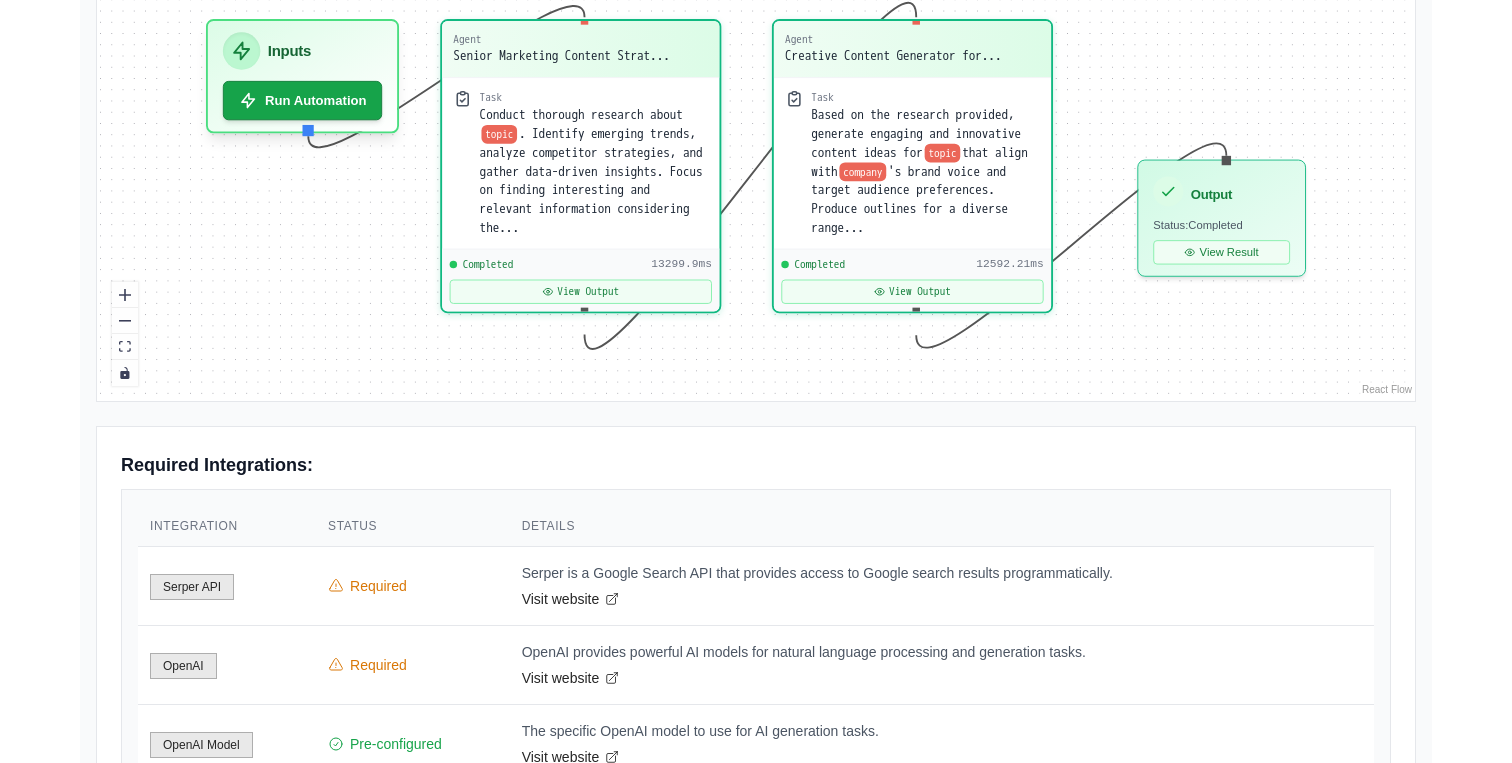 scroll, scrollTop: 0, scrollLeft: 0, axis: both 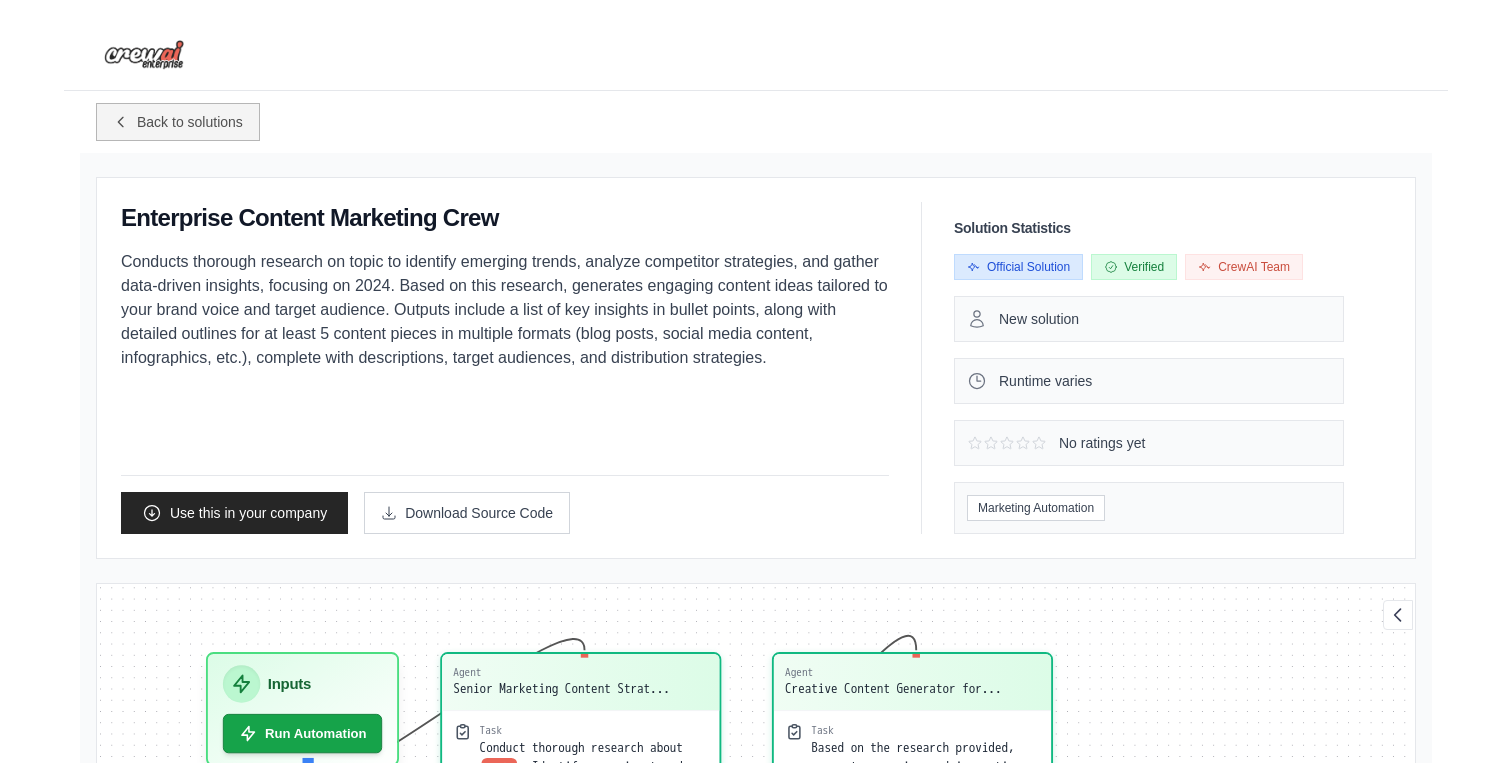 click on "Back to solutions" at bounding box center (178, 122) 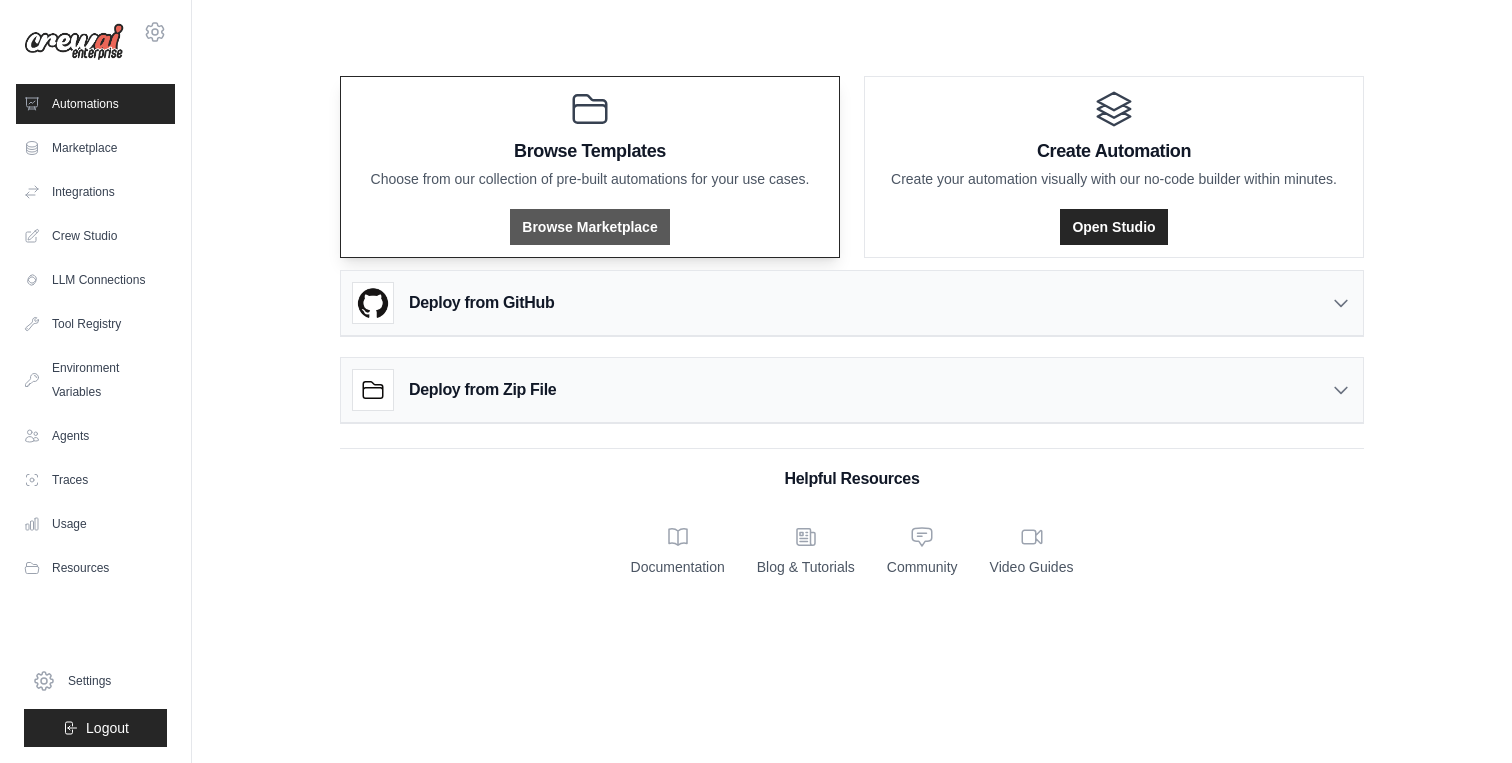 click on "Browse Marketplace" at bounding box center [589, 227] 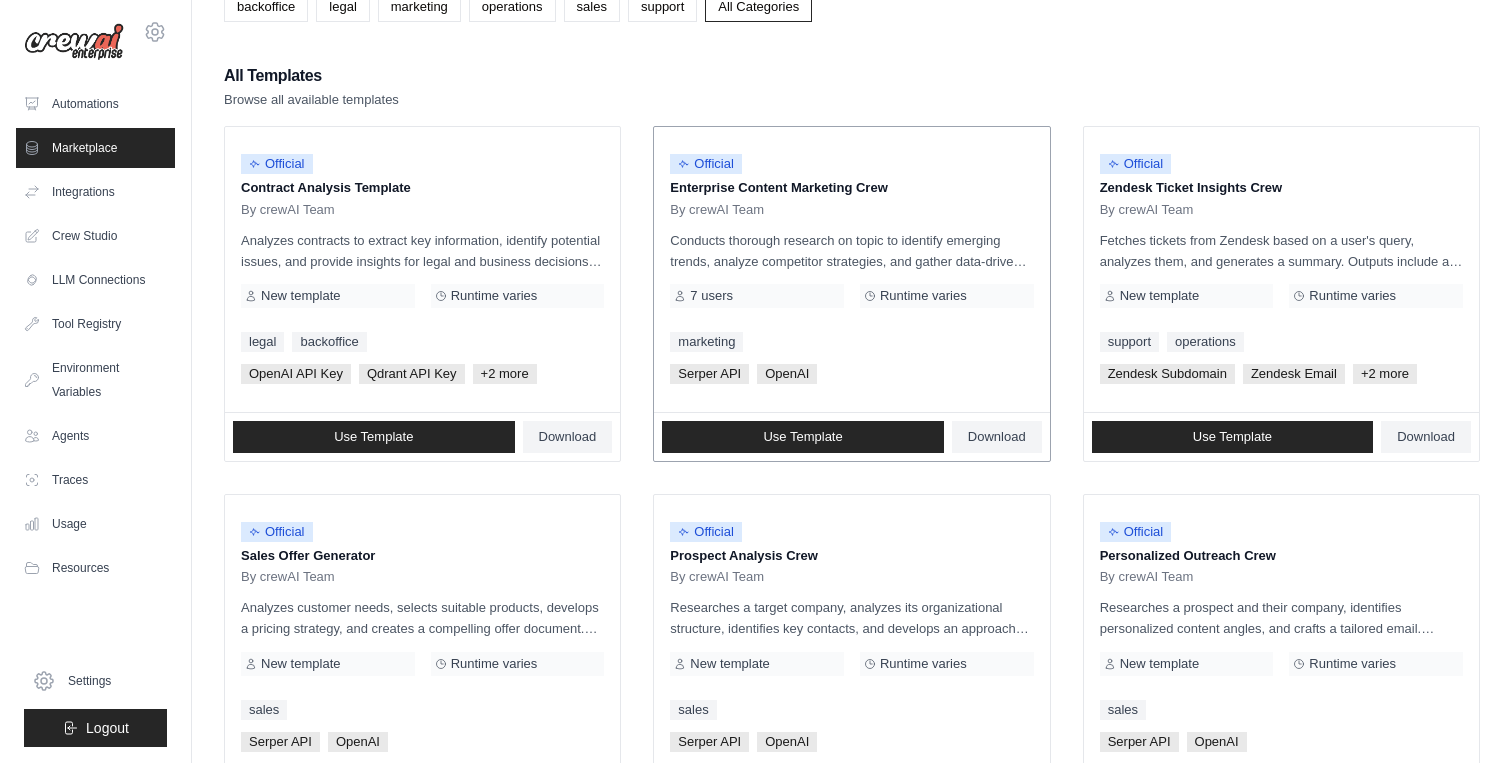 scroll, scrollTop: 146, scrollLeft: 0, axis: vertical 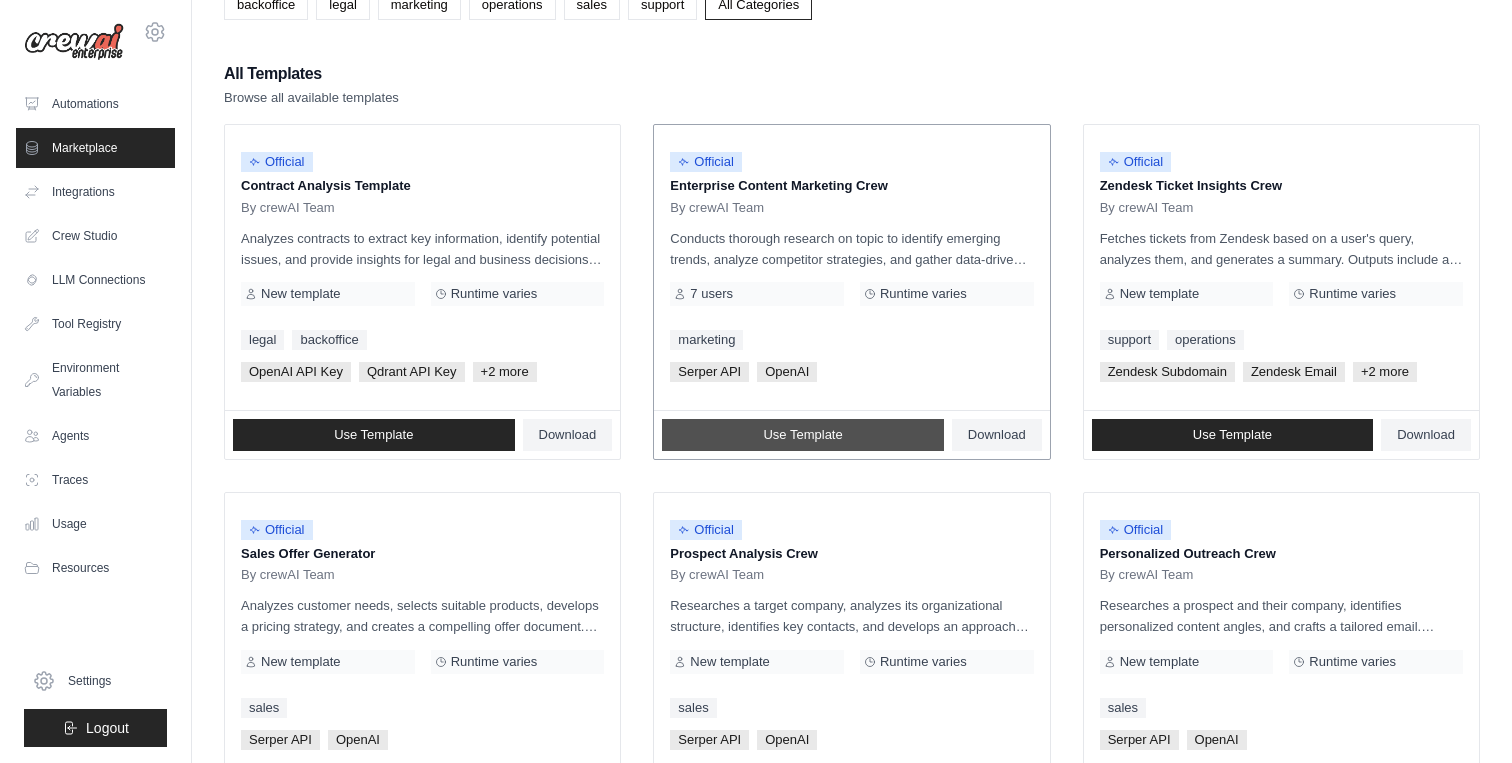 click on "Use Template" at bounding box center [802, 435] 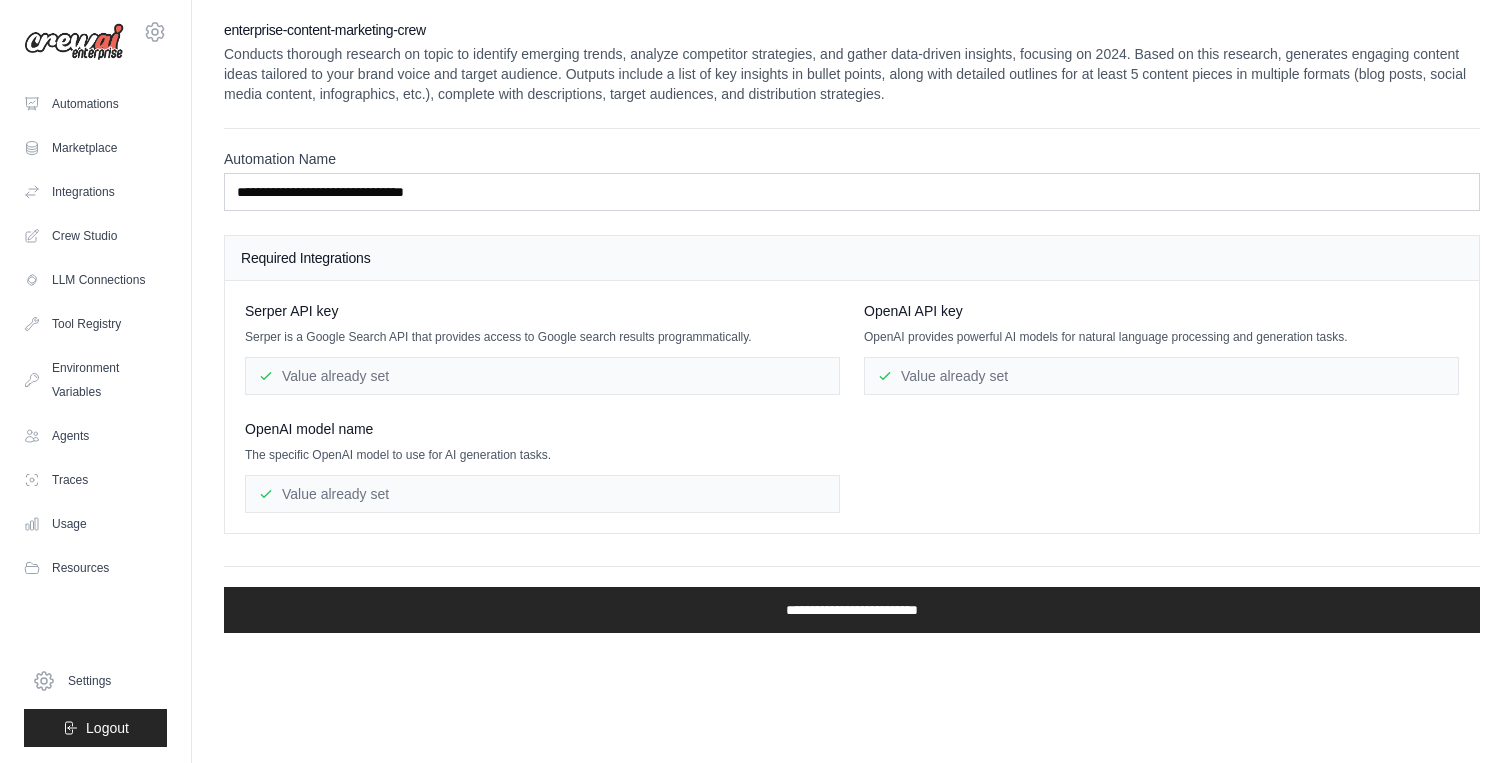 scroll, scrollTop: 0, scrollLeft: 0, axis: both 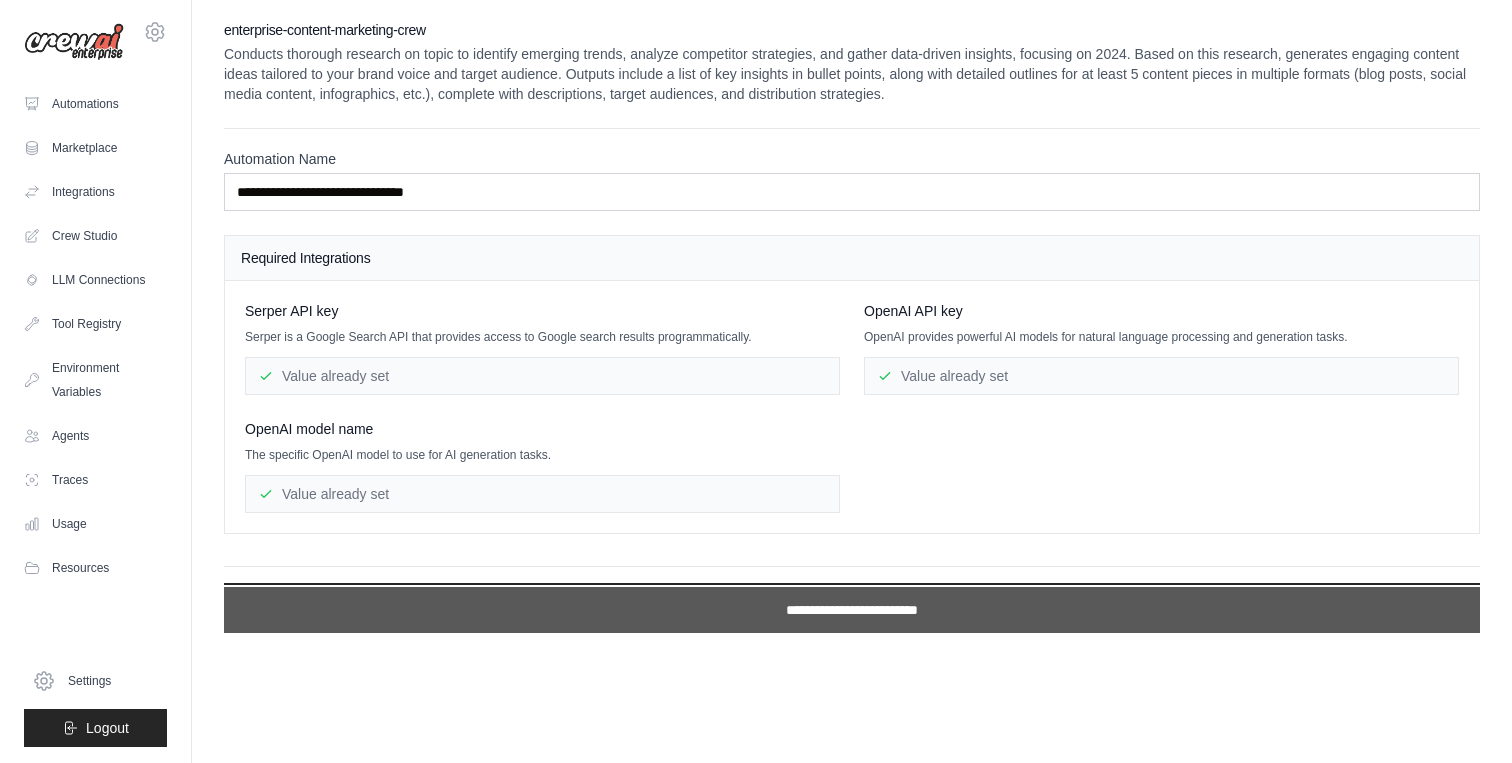 click on "**********" at bounding box center (852, 610) 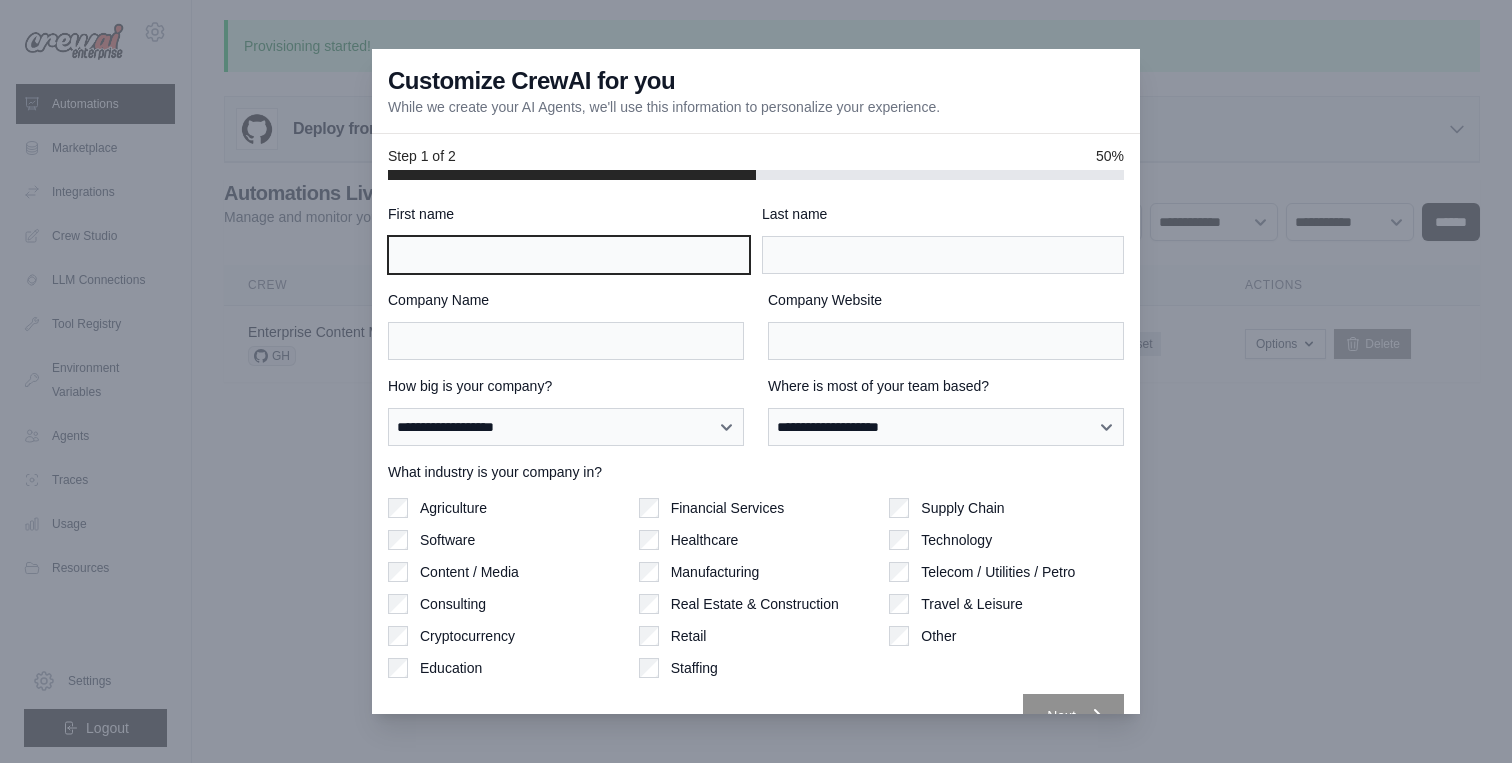 click on "First name" at bounding box center [569, 255] 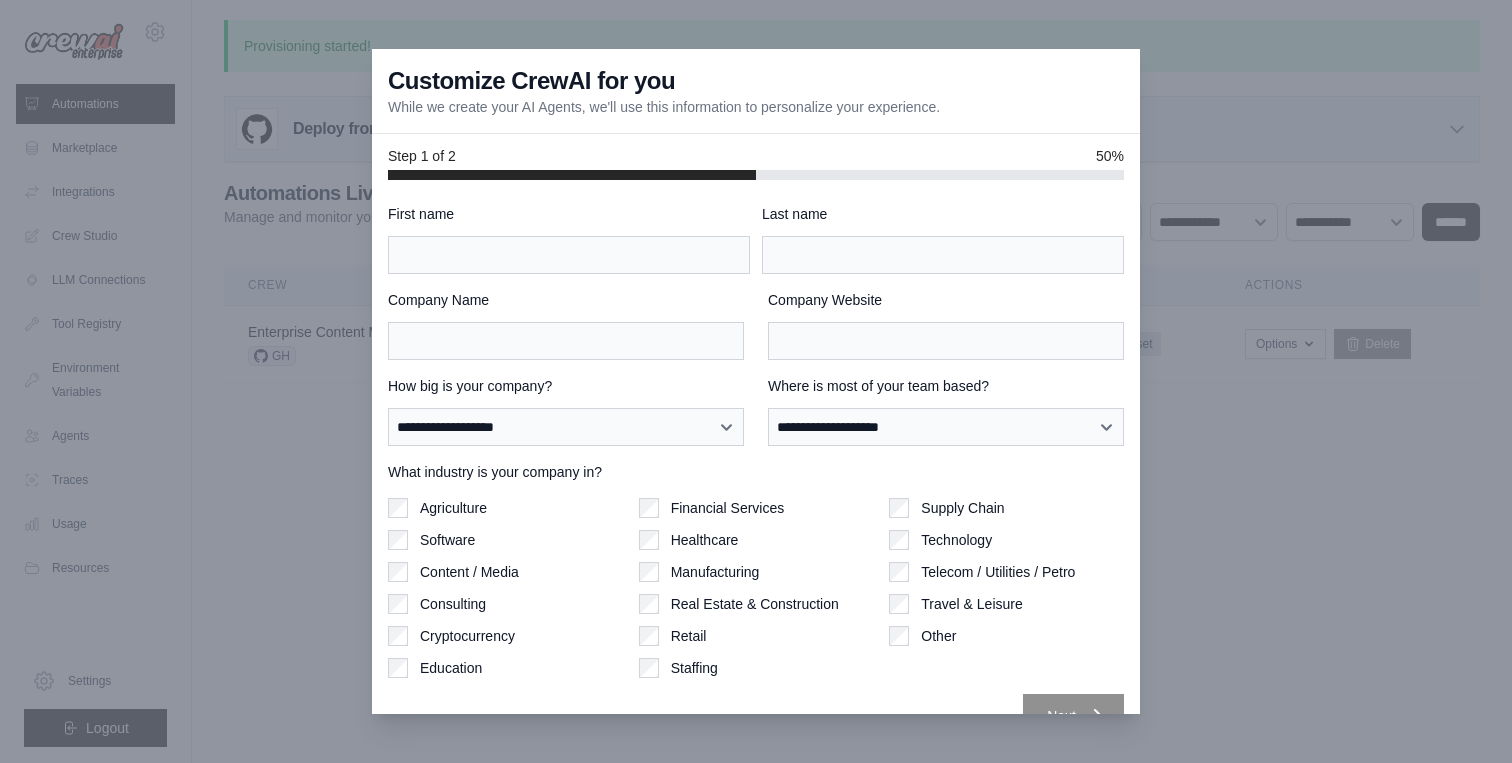 click on "First name" at bounding box center [569, 214] 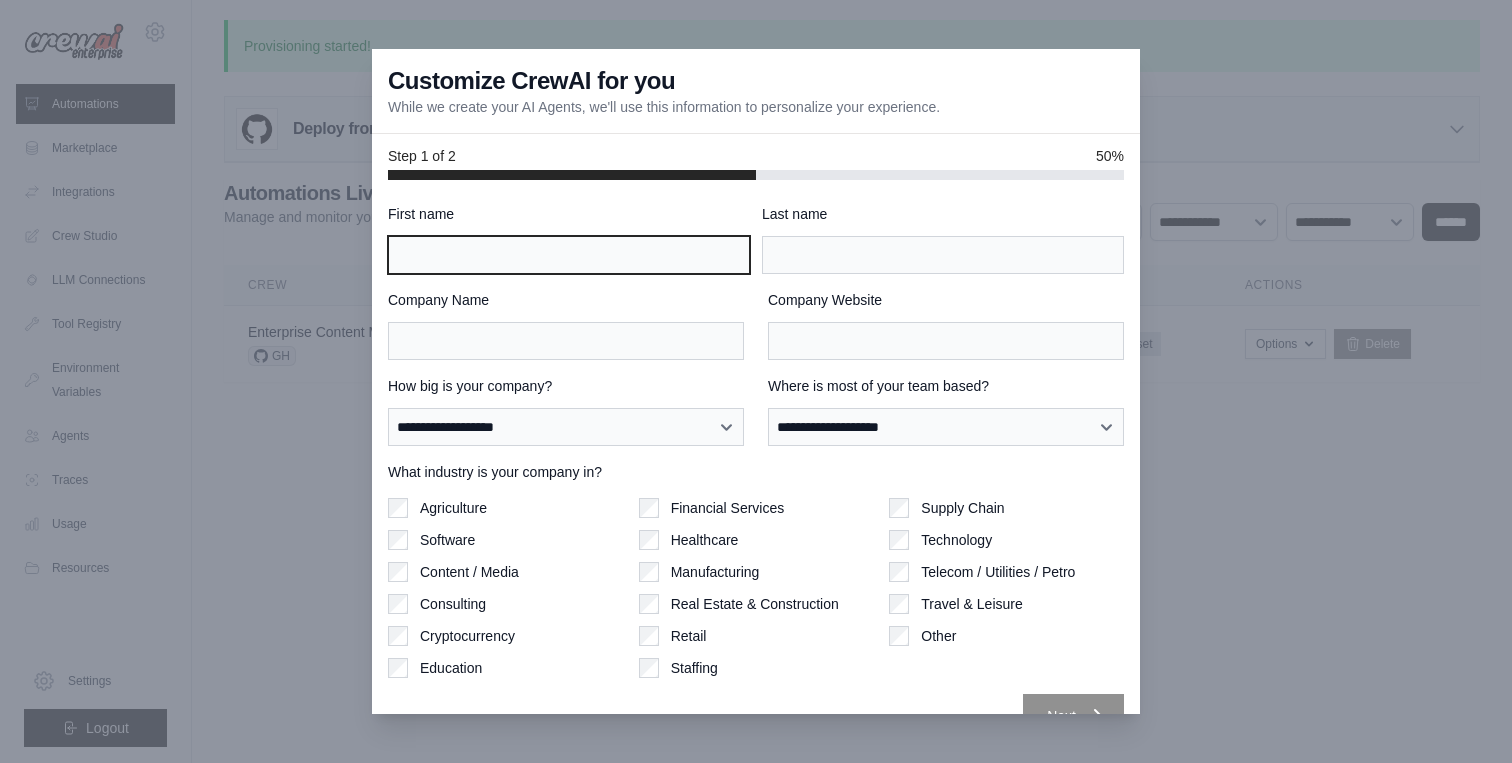 click on "First name" at bounding box center [569, 255] 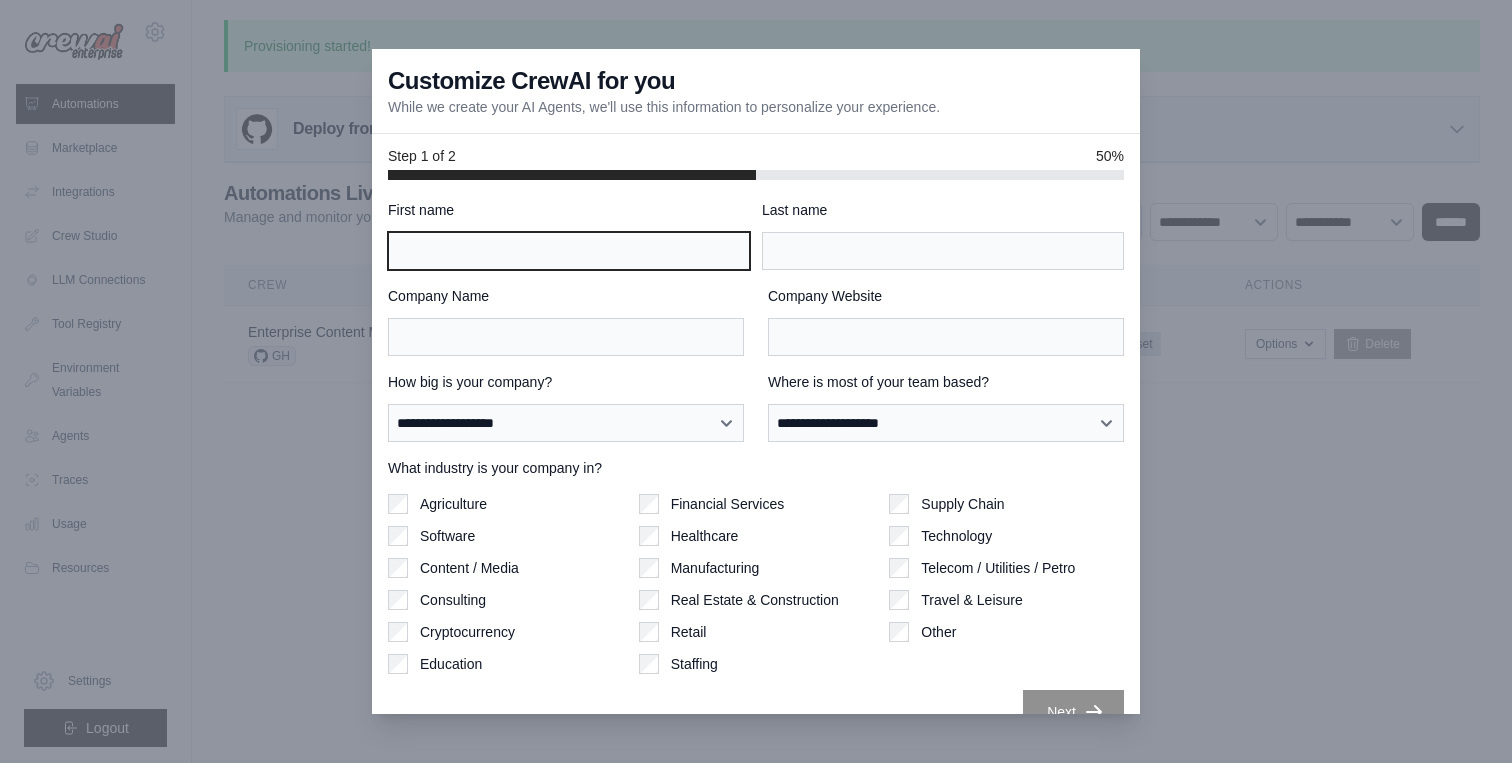 scroll, scrollTop: 0, scrollLeft: 0, axis: both 